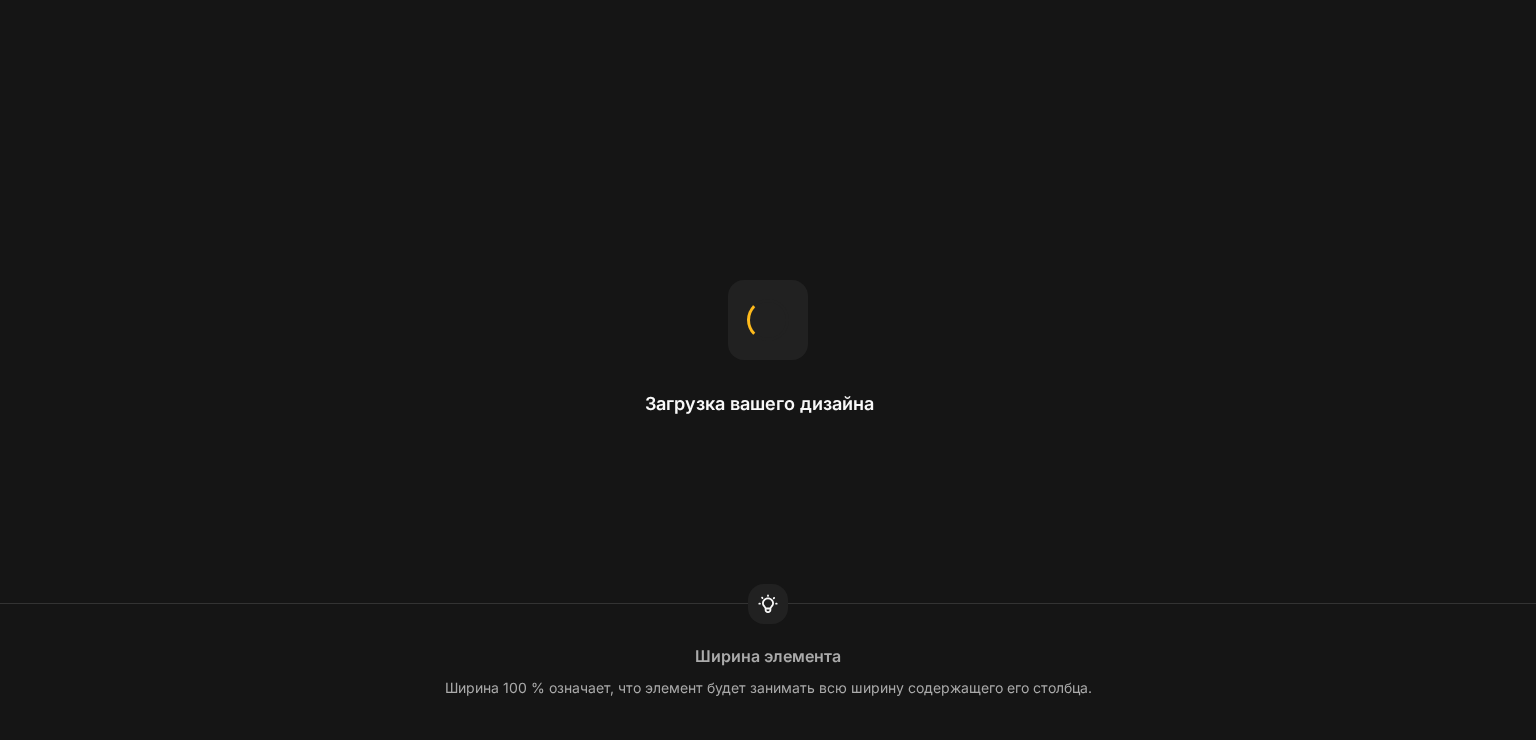 scroll, scrollTop: 0, scrollLeft: 0, axis: both 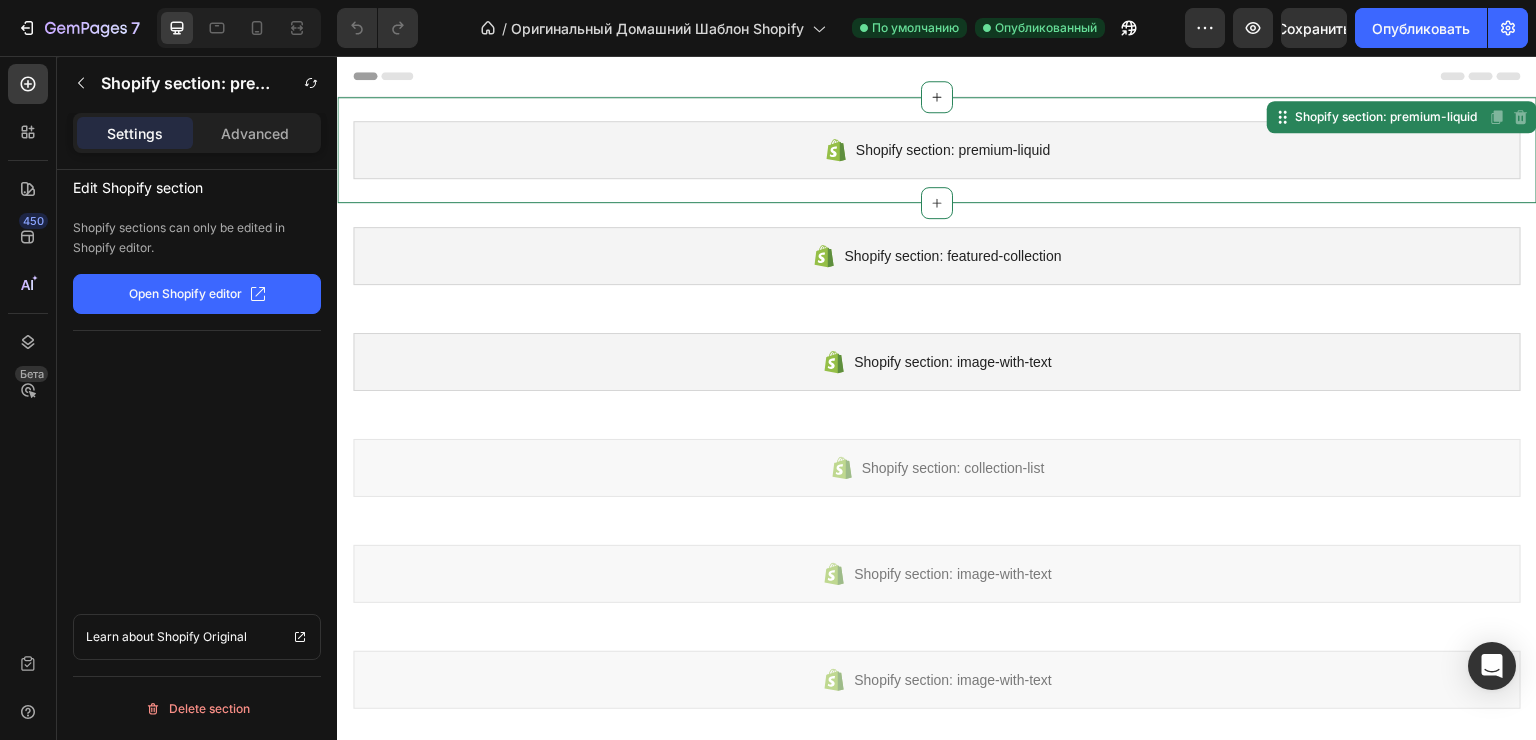 click on "Shopify section: premium-liquid" at bounding box center [953, 150] 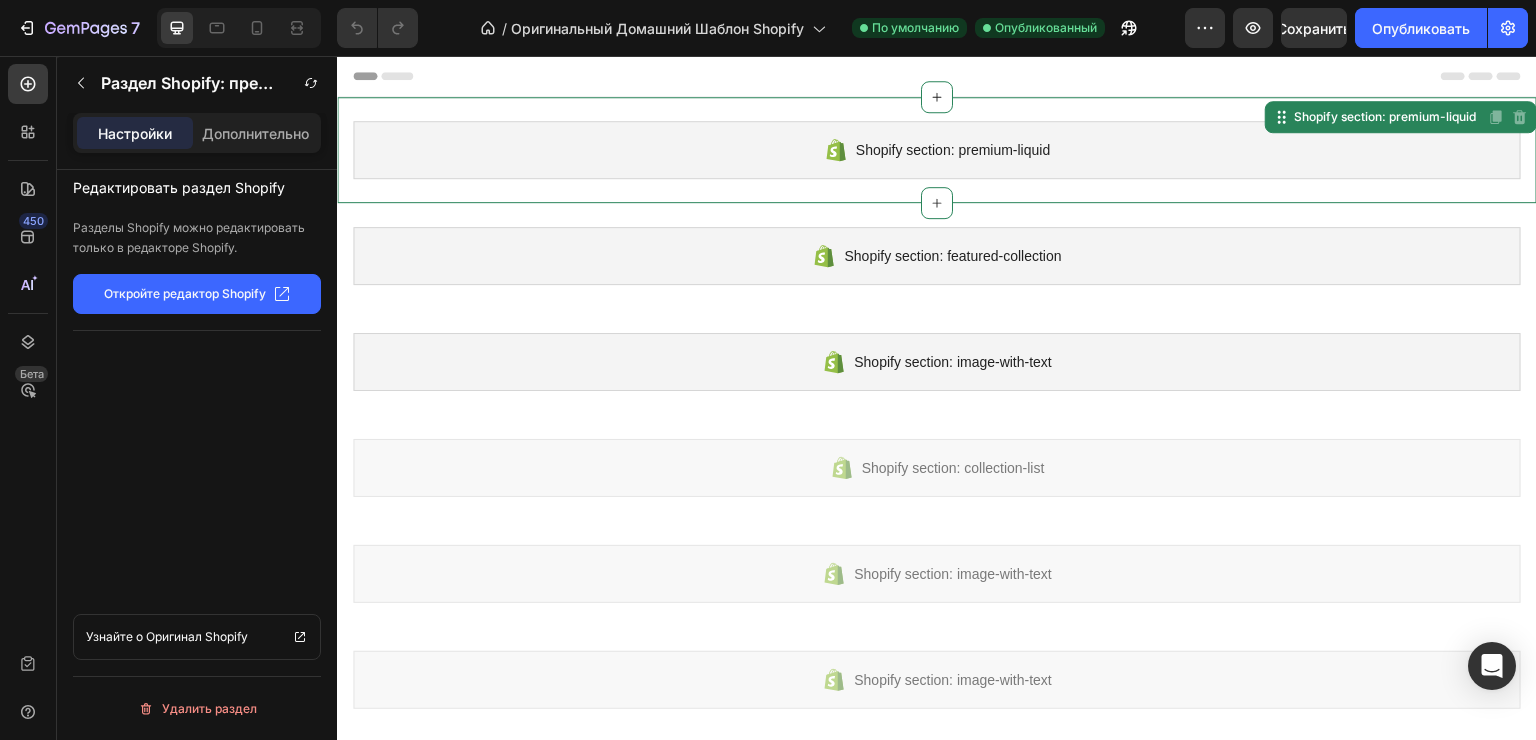 click on "Настройки Дополнительно" at bounding box center (197, 141) 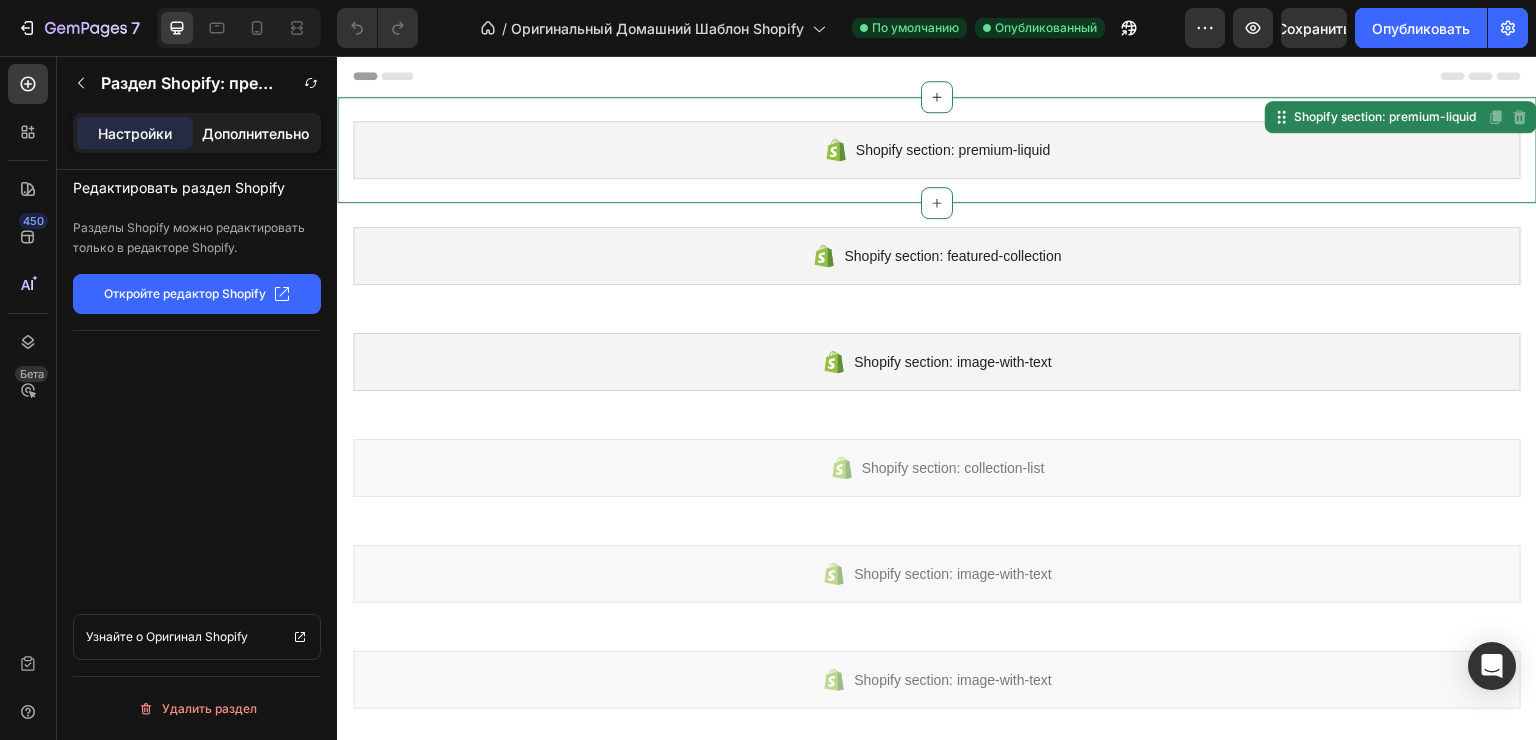 click on "Дополнительно" at bounding box center [255, 133] 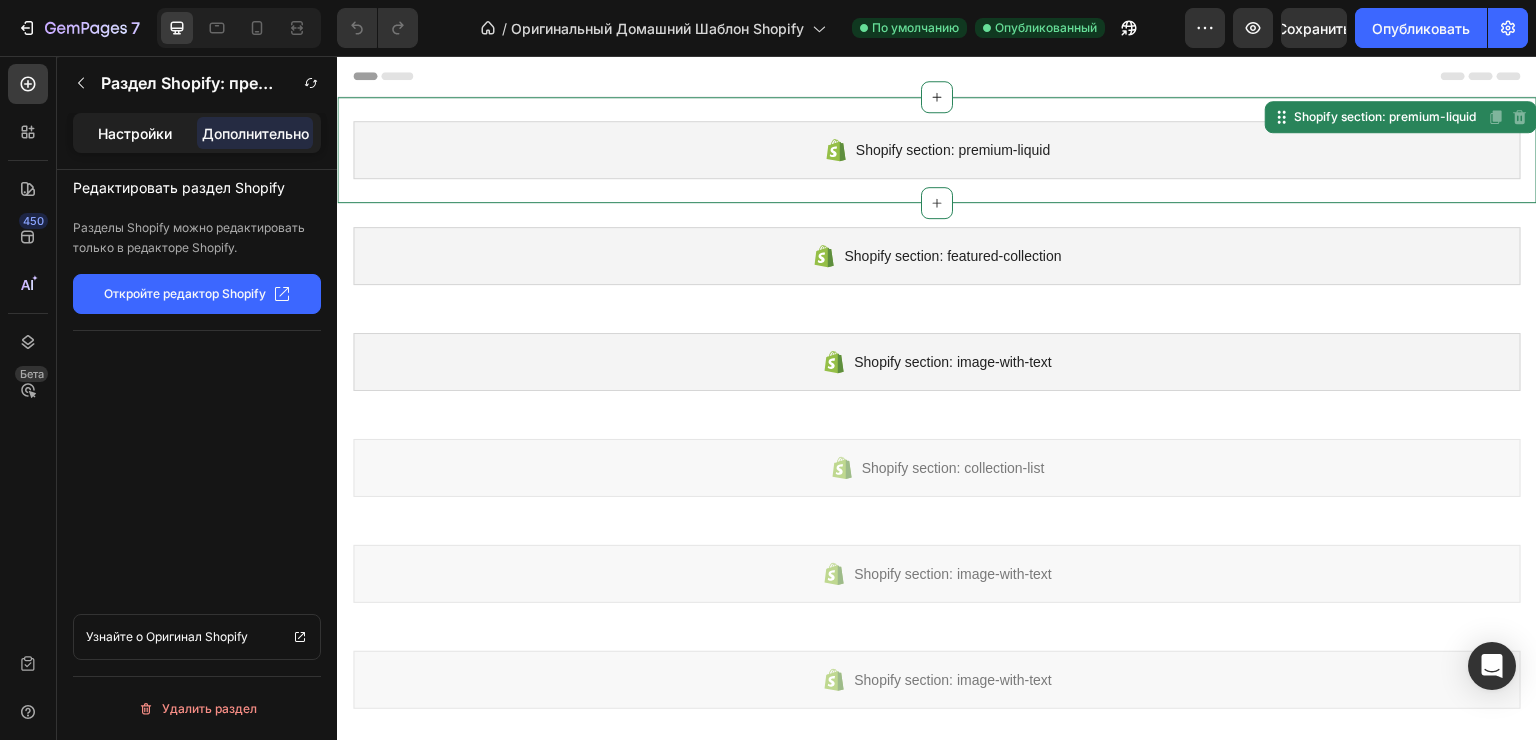 click on "Настройки" at bounding box center [135, 133] 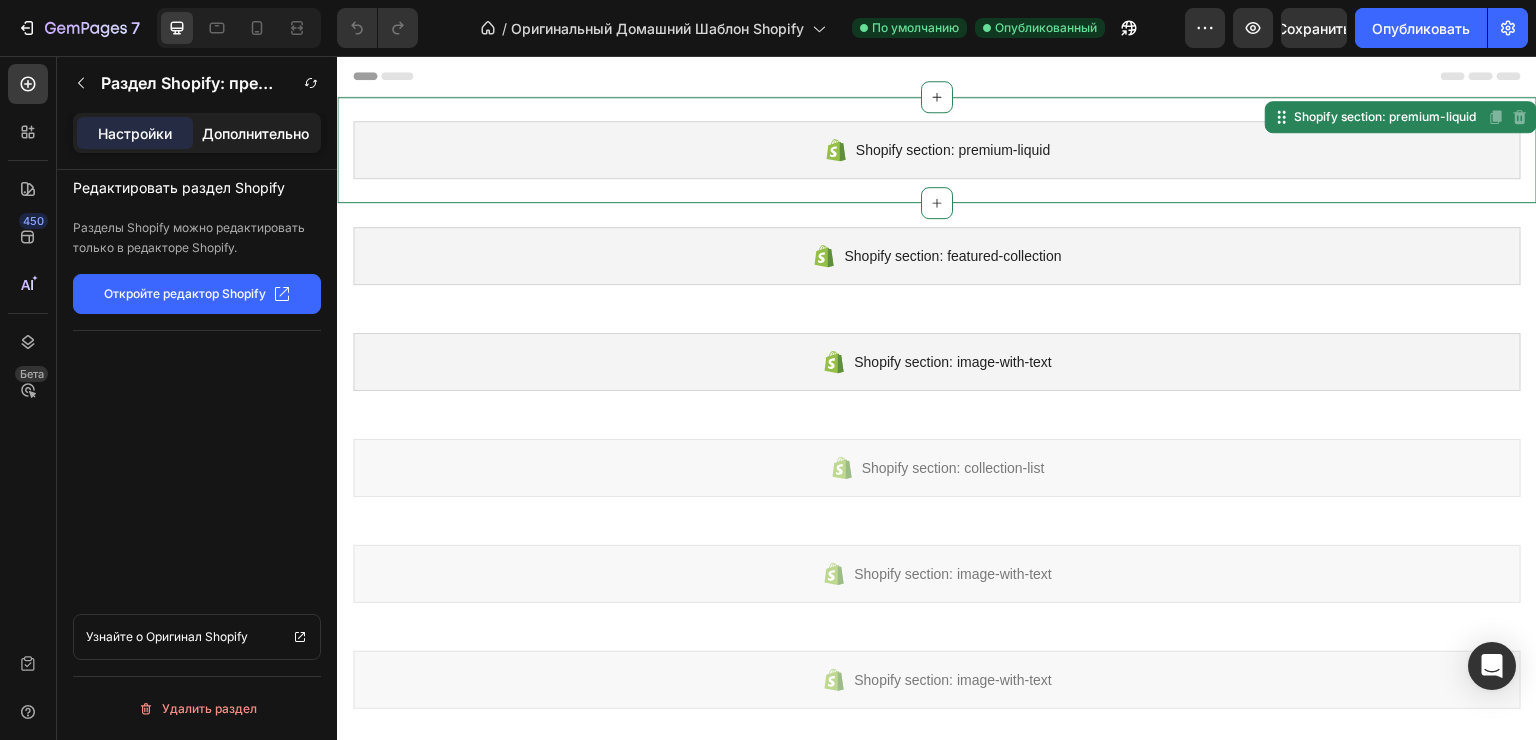 click on "Дополнительно" 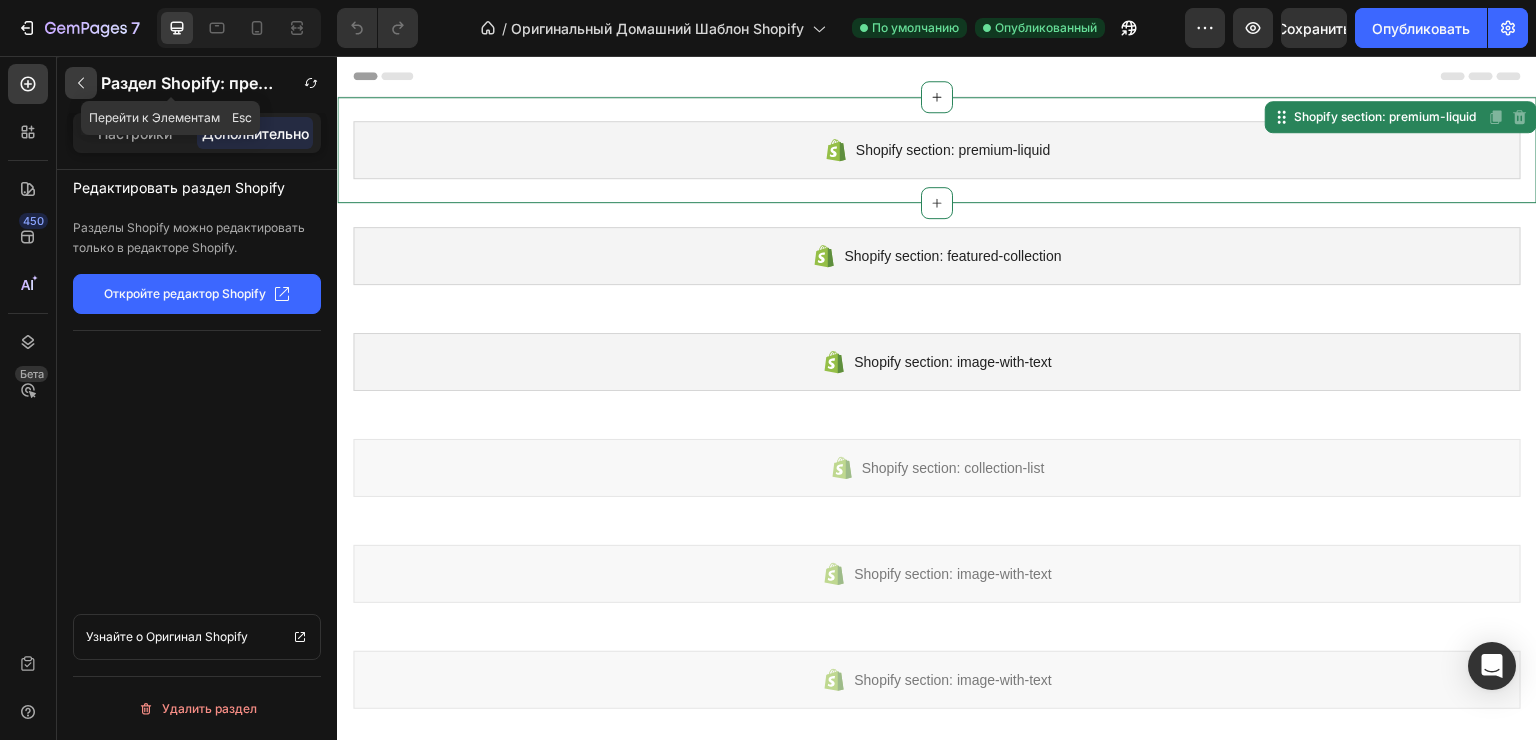 click 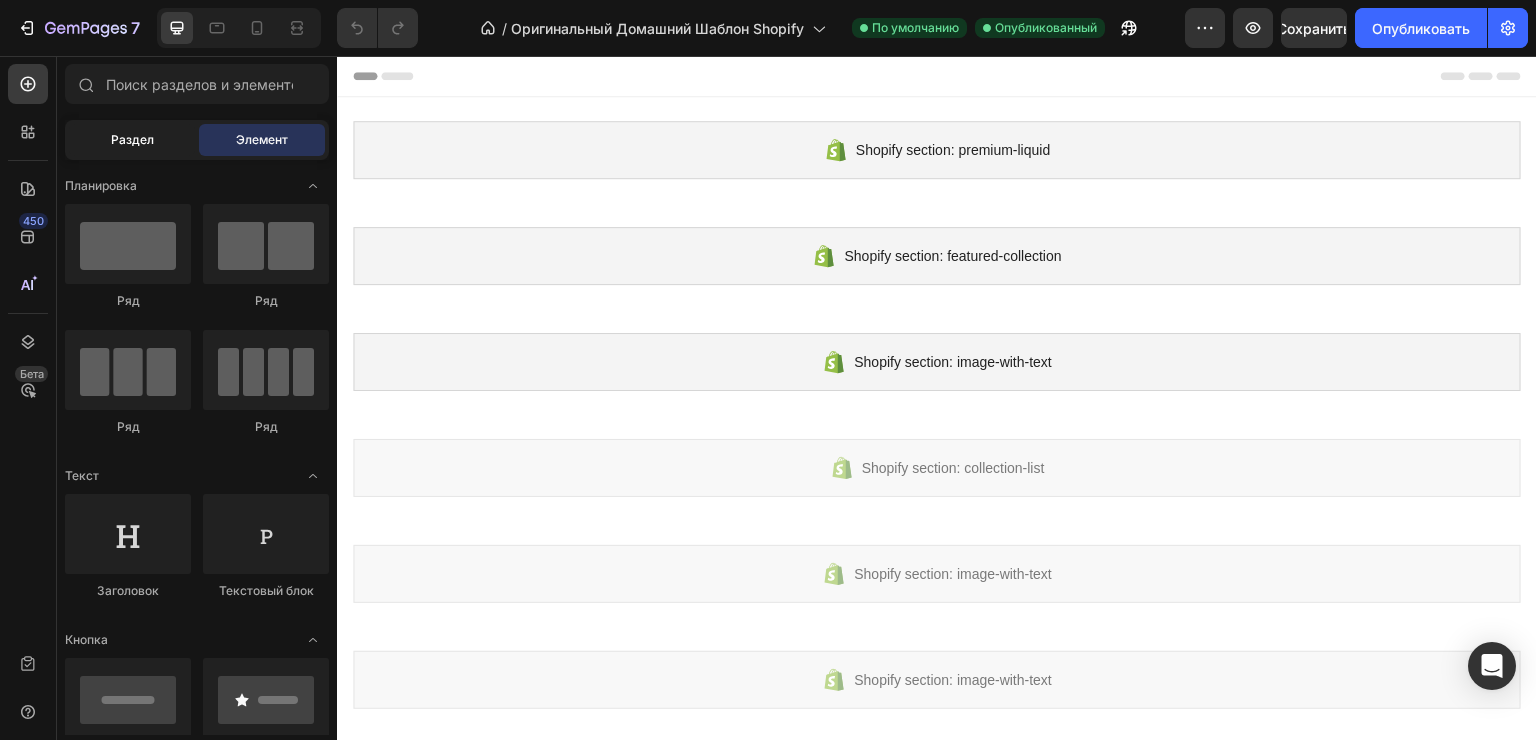 click on "Раздел" at bounding box center [132, 139] 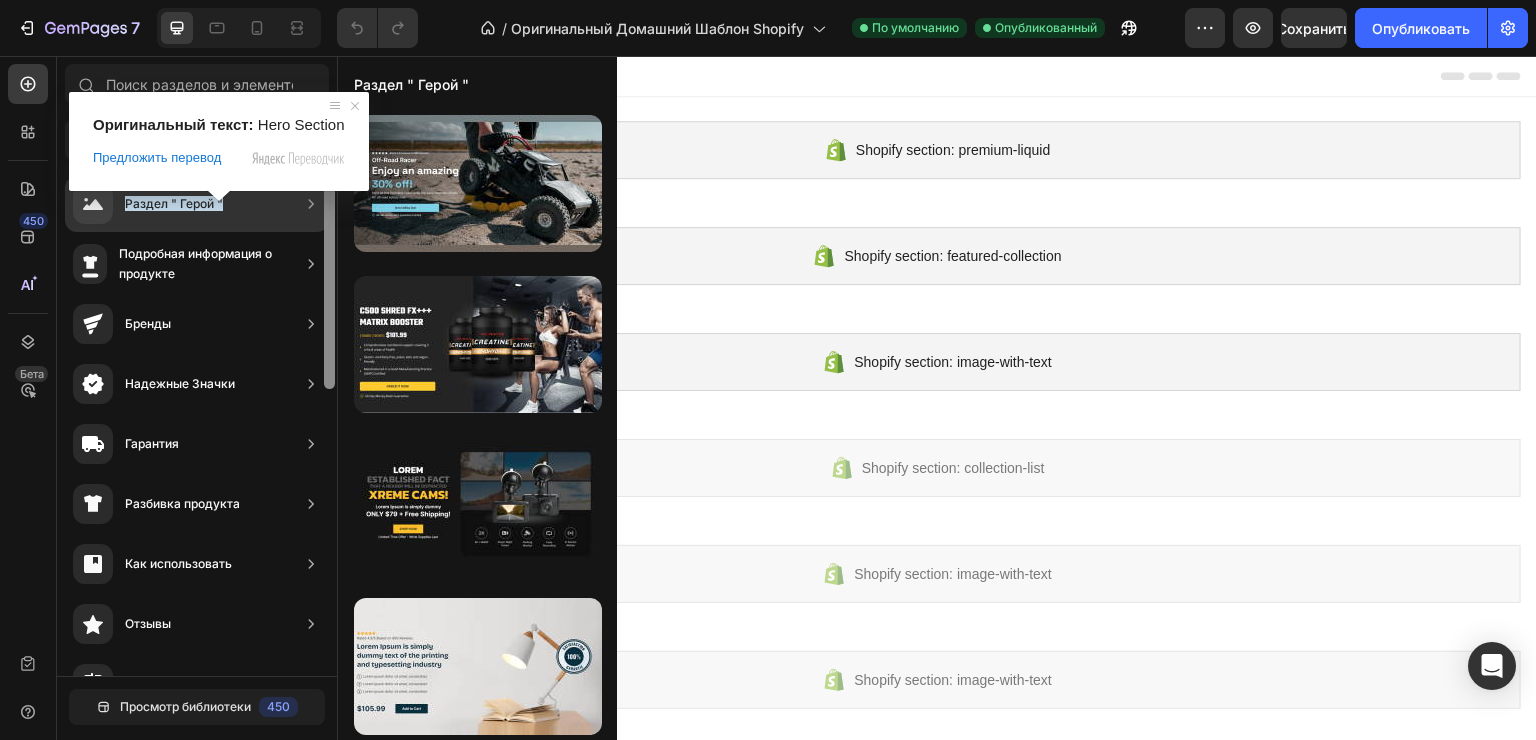 scroll, scrollTop: 100, scrollLeft: 0, axis: vertical 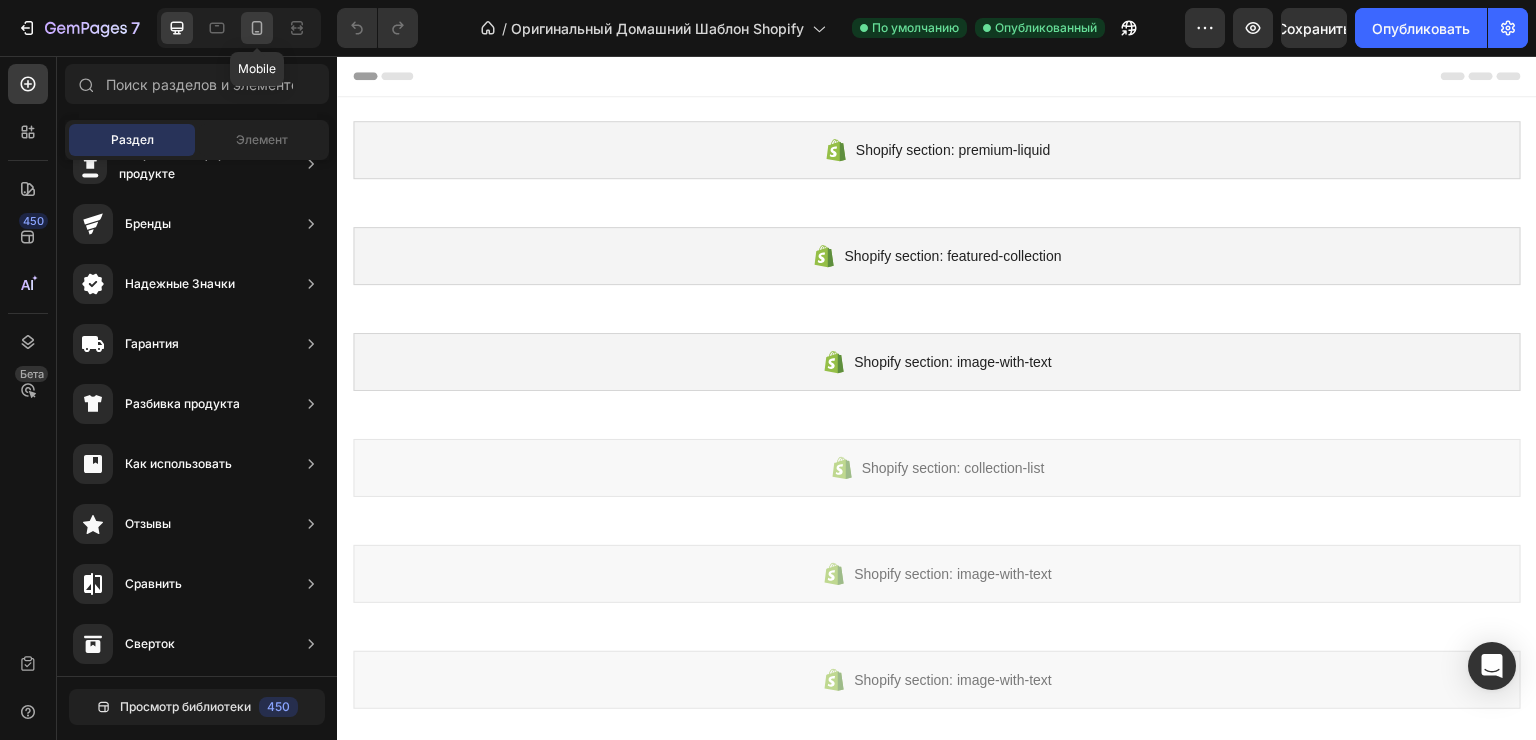 click 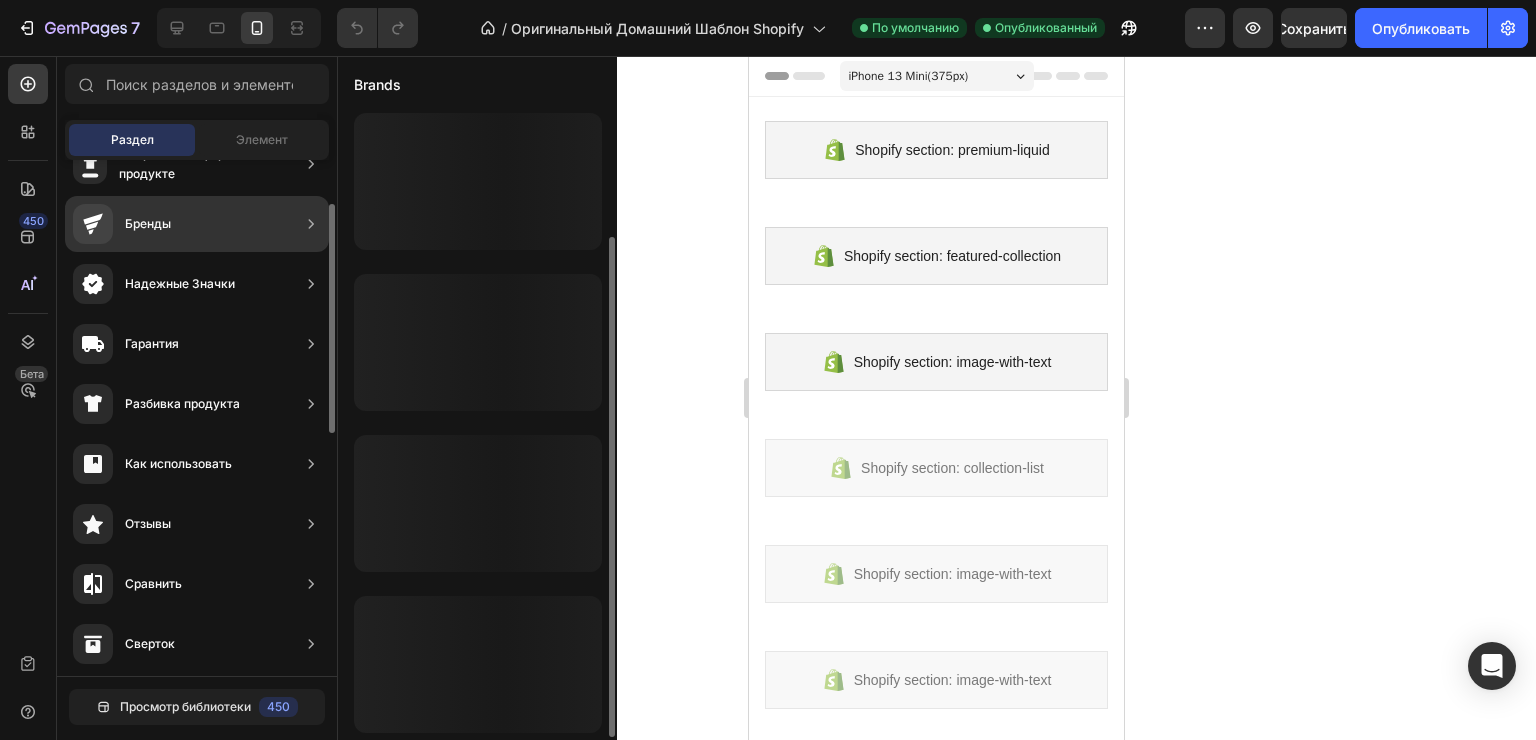 scroll, scrollTop: 162, scrollLeft: 0, axis: vertical 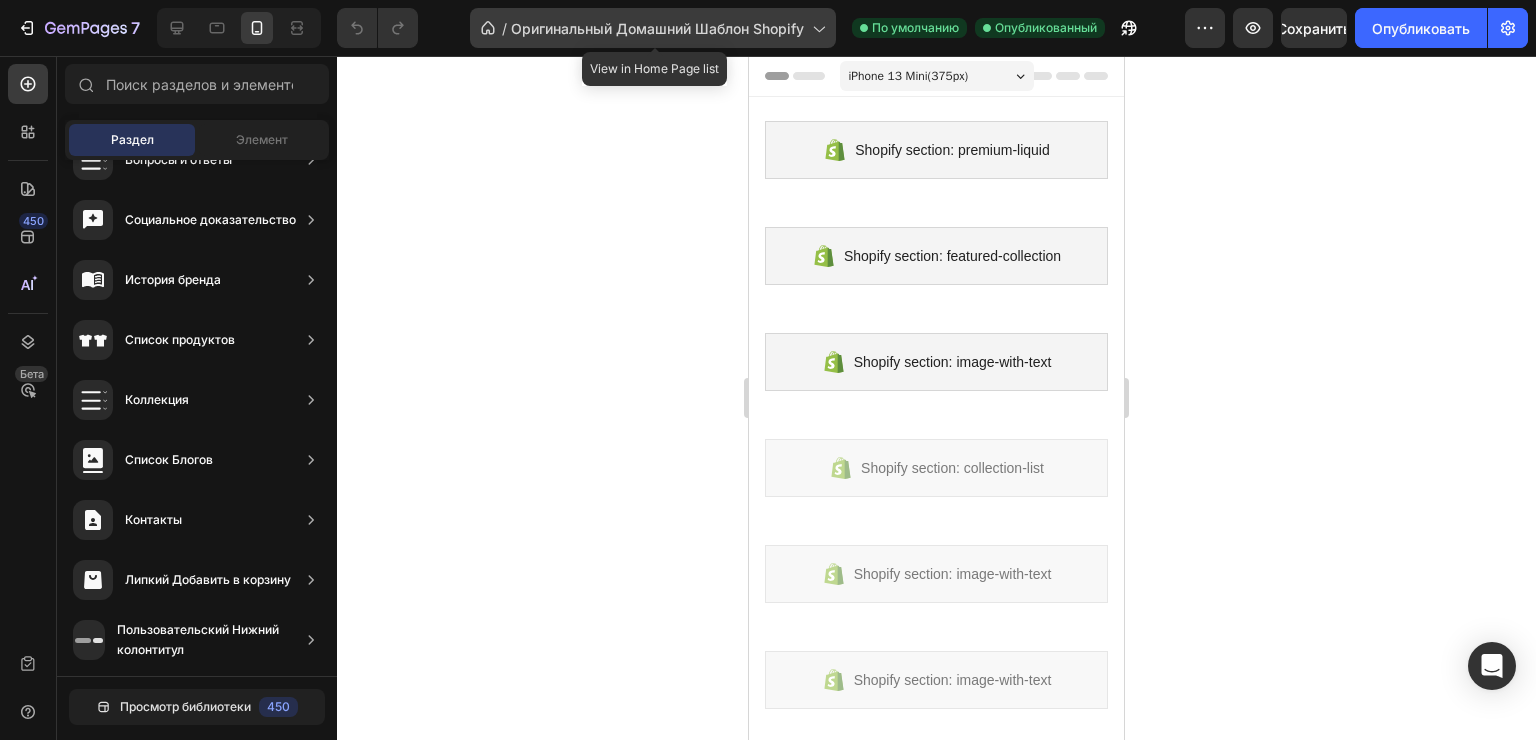 click 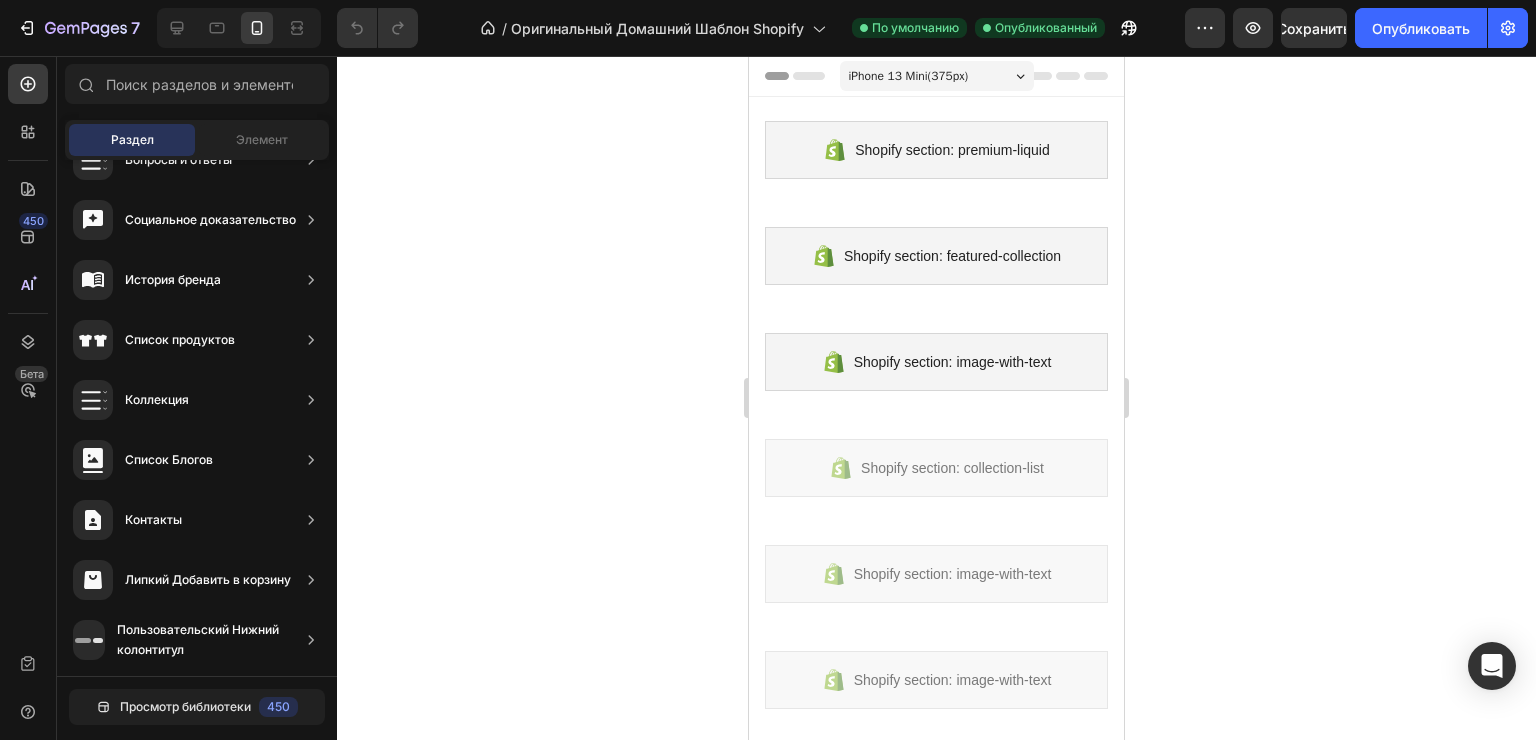 drag, startPoint x: 1256, startPoint y: 257, endPoint x: 142, endPoint y: 133, distance: 1120.88 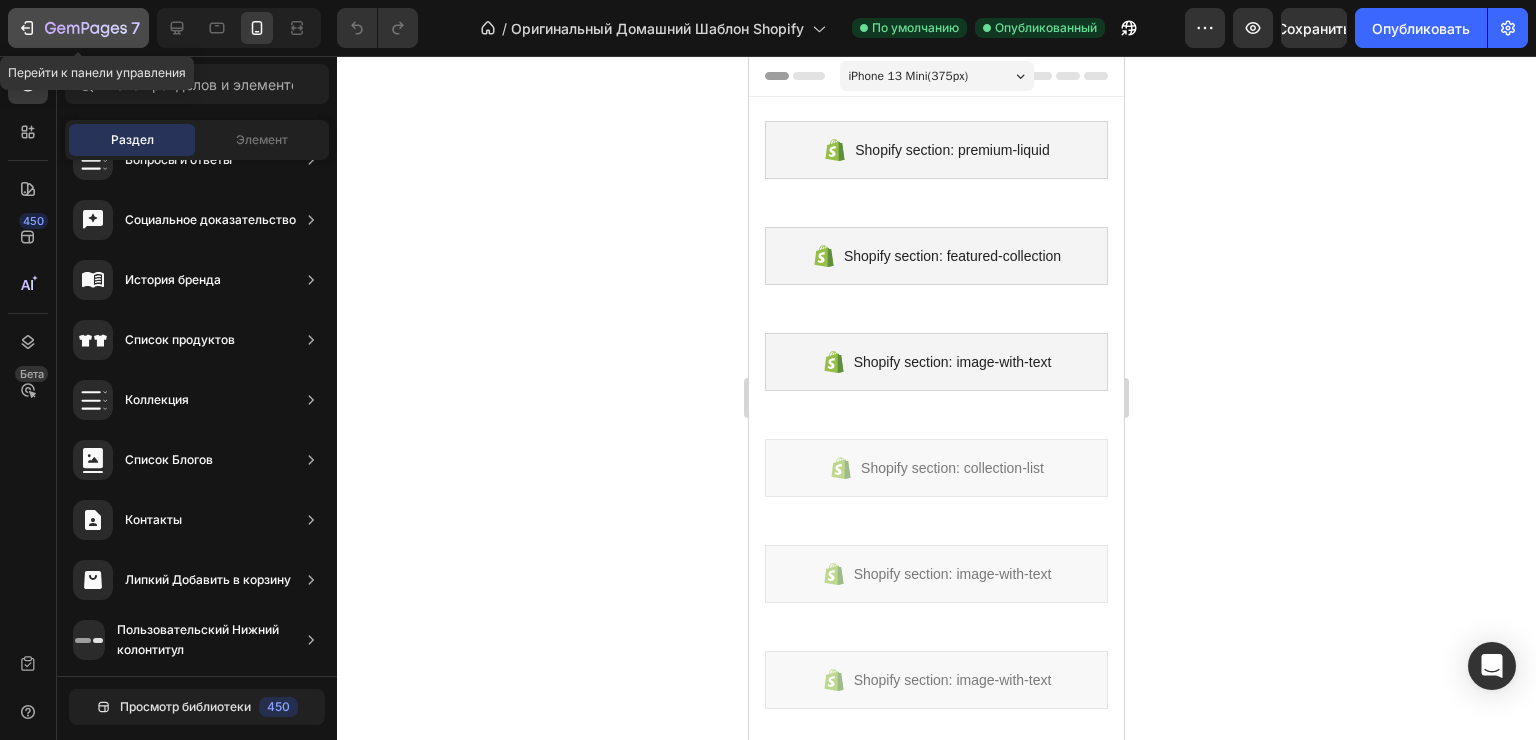 click on "7" at bounding box center [78, 28] 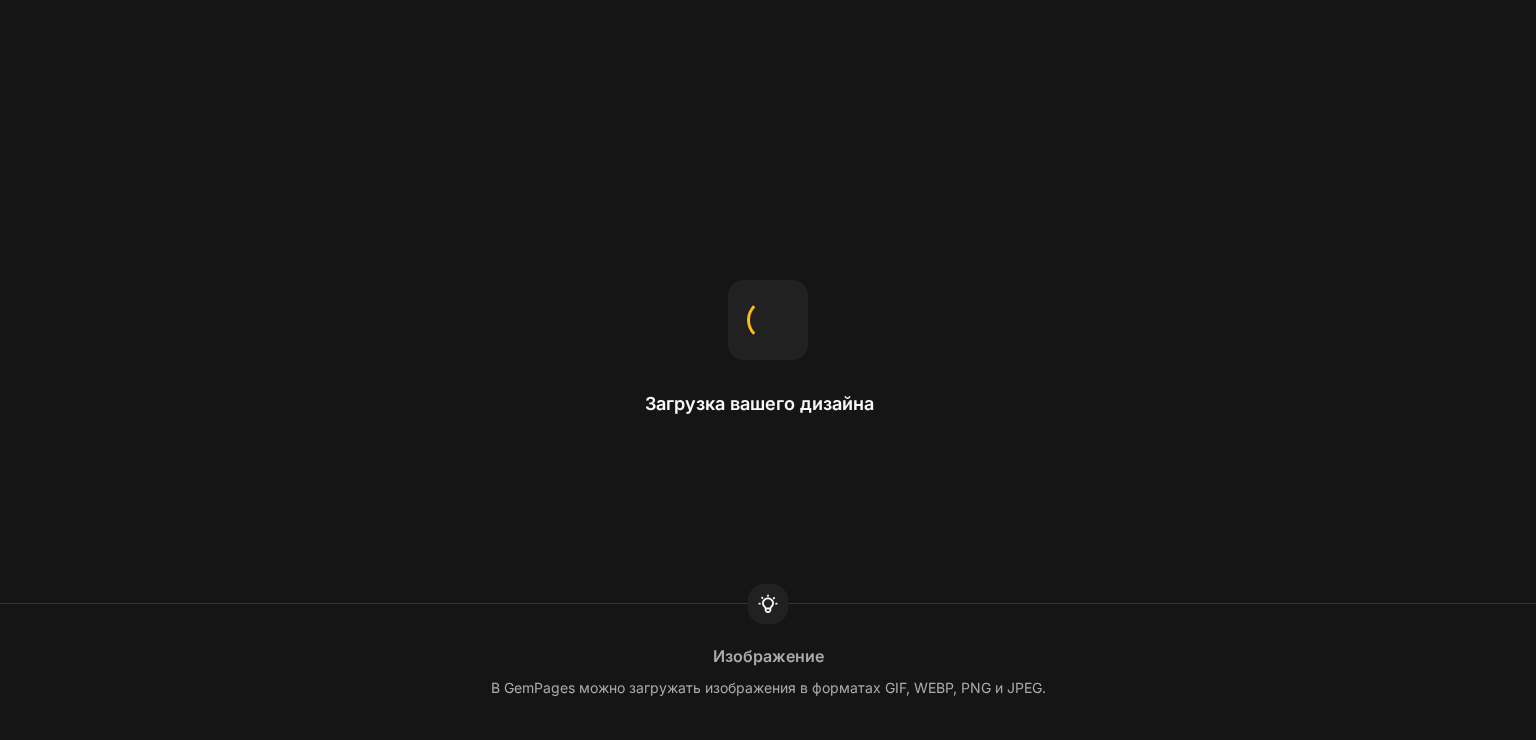 scroll, scrollTop: 0, scrollLeft: 0, axis: both 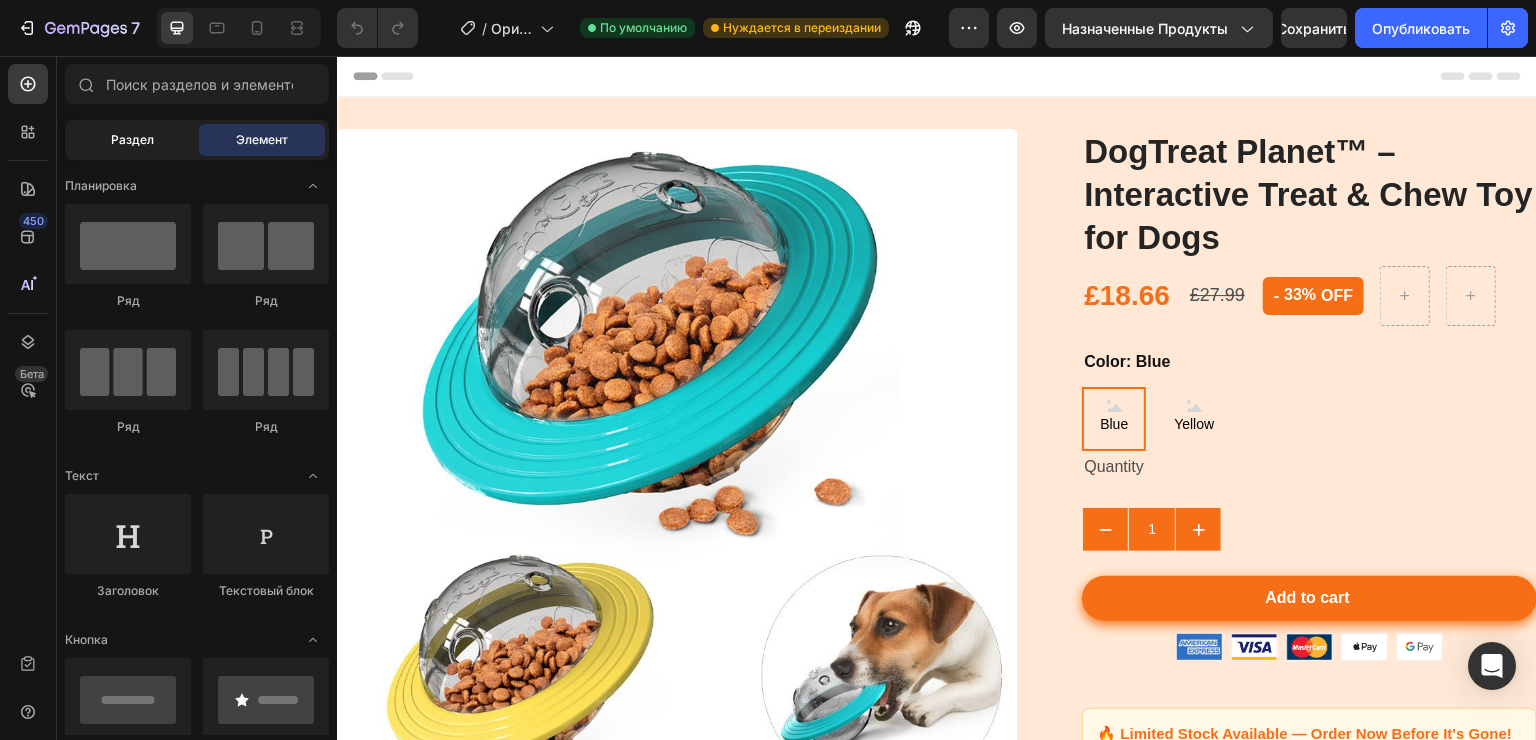 click on "Раздел" at bounding box center [132, 139] 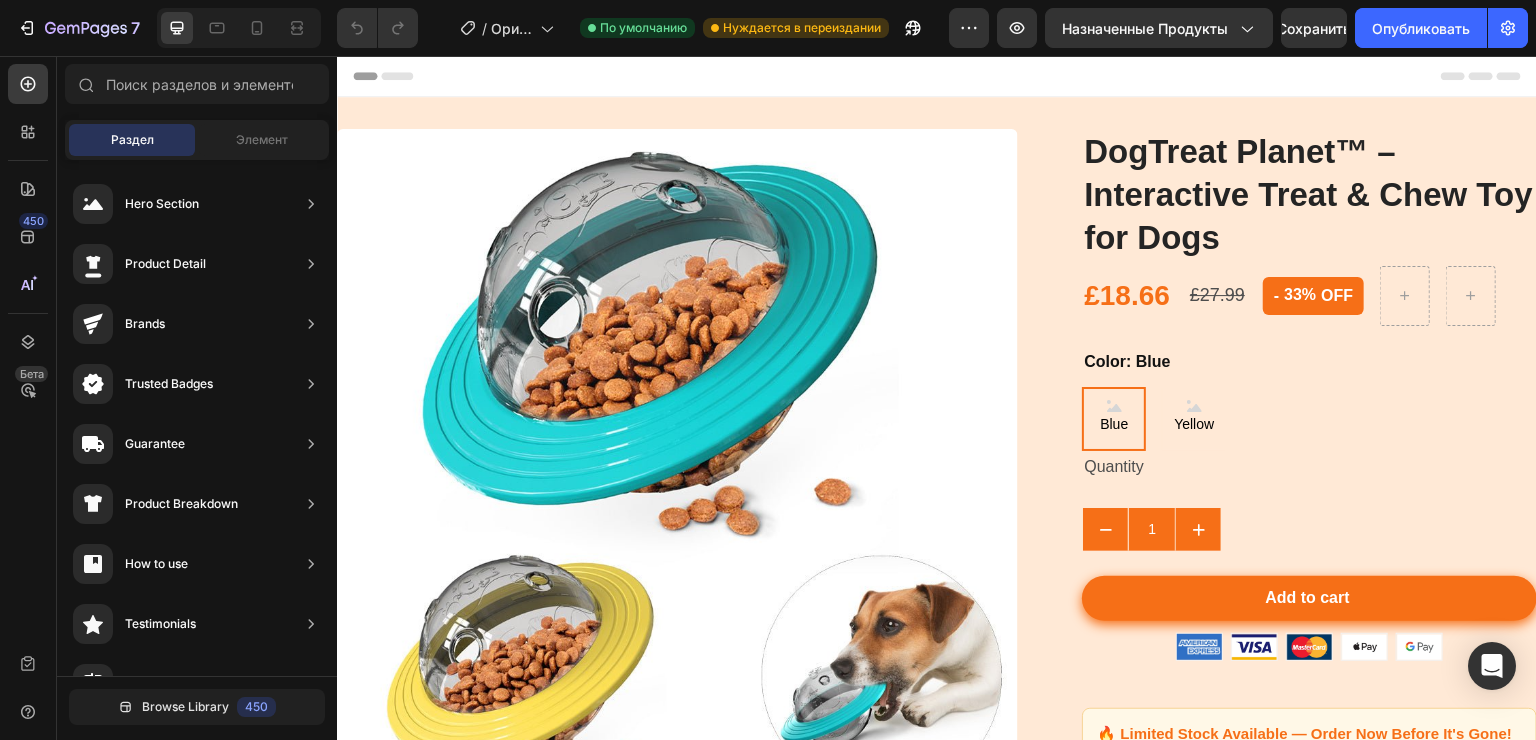 click on "Раздел" at bounding box center (132, 139) 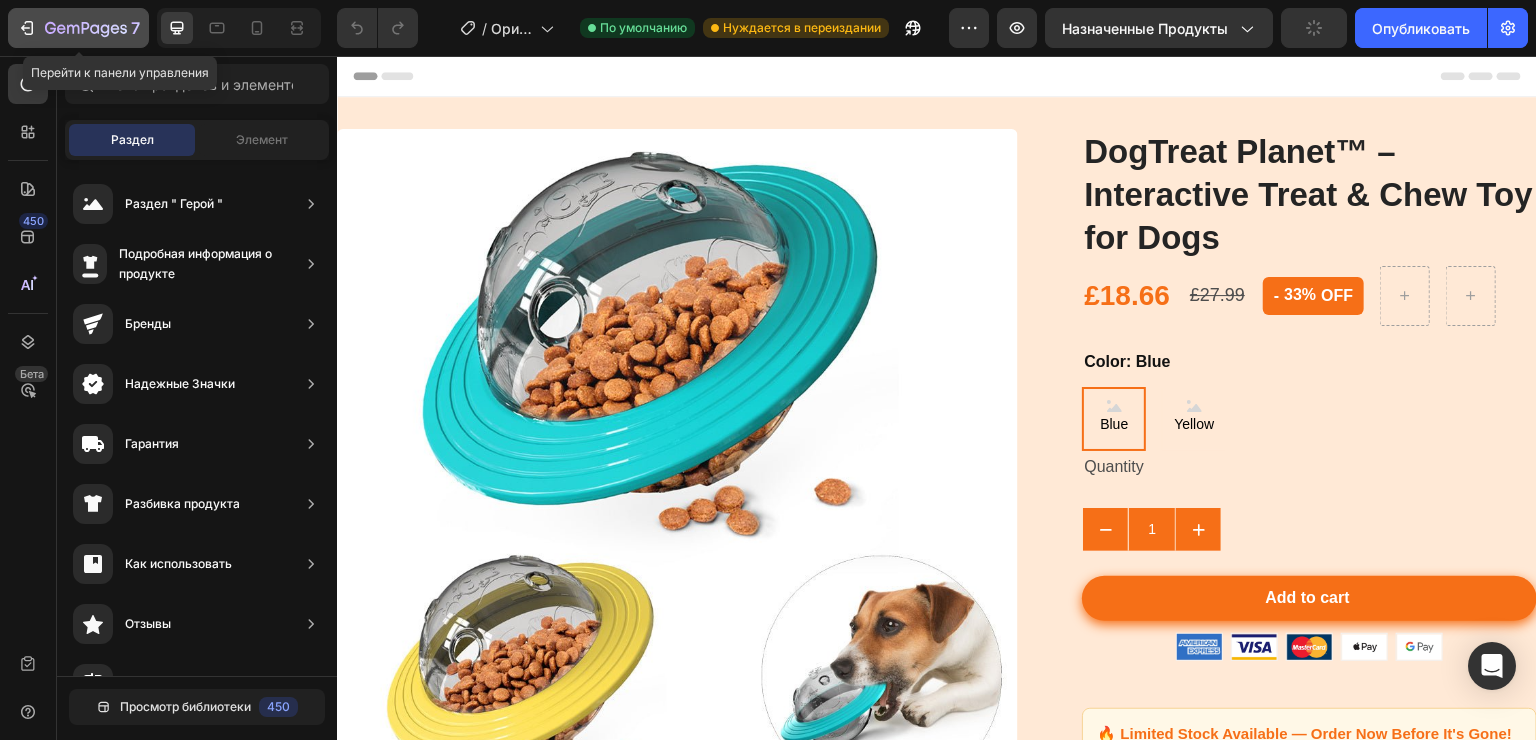 click 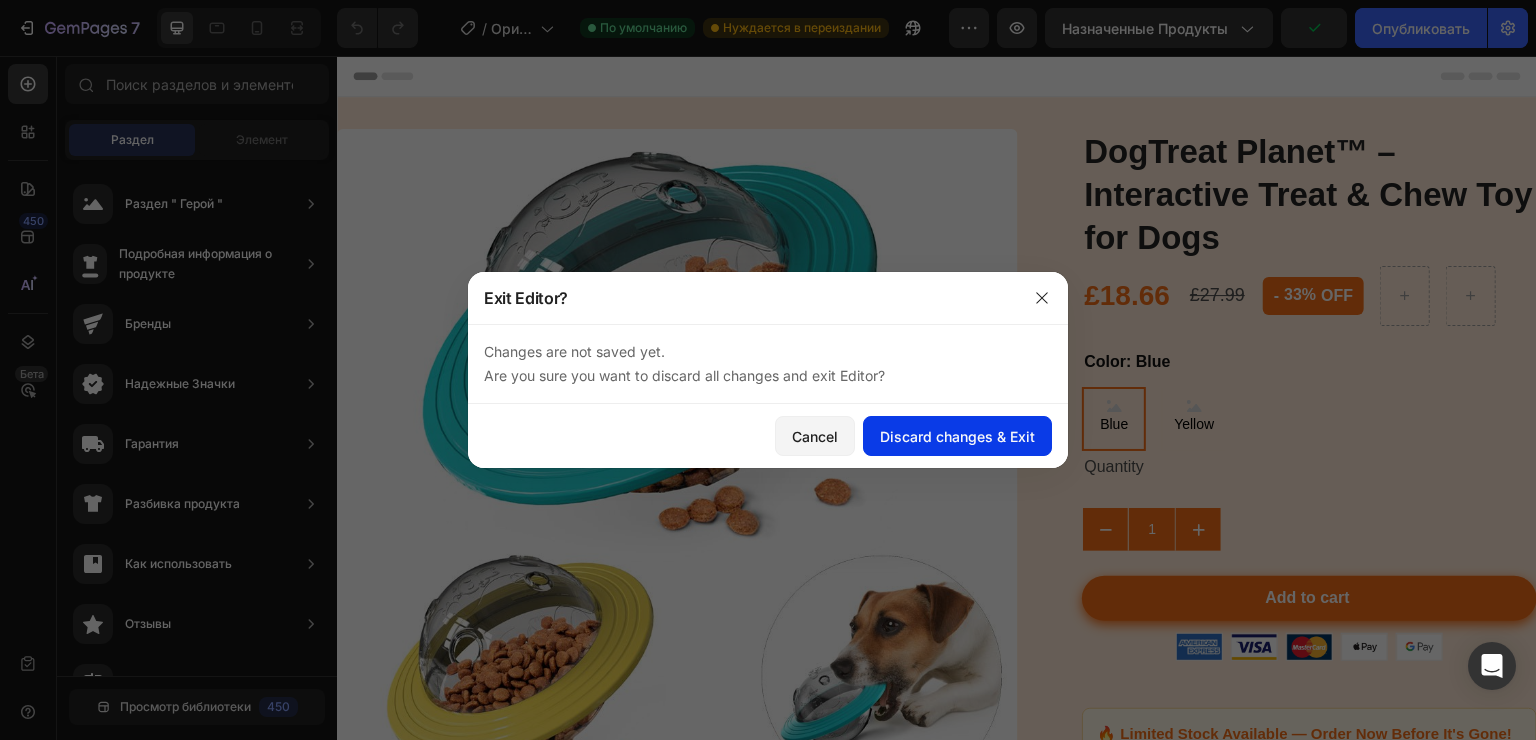 click on "Discard changes & Exit" 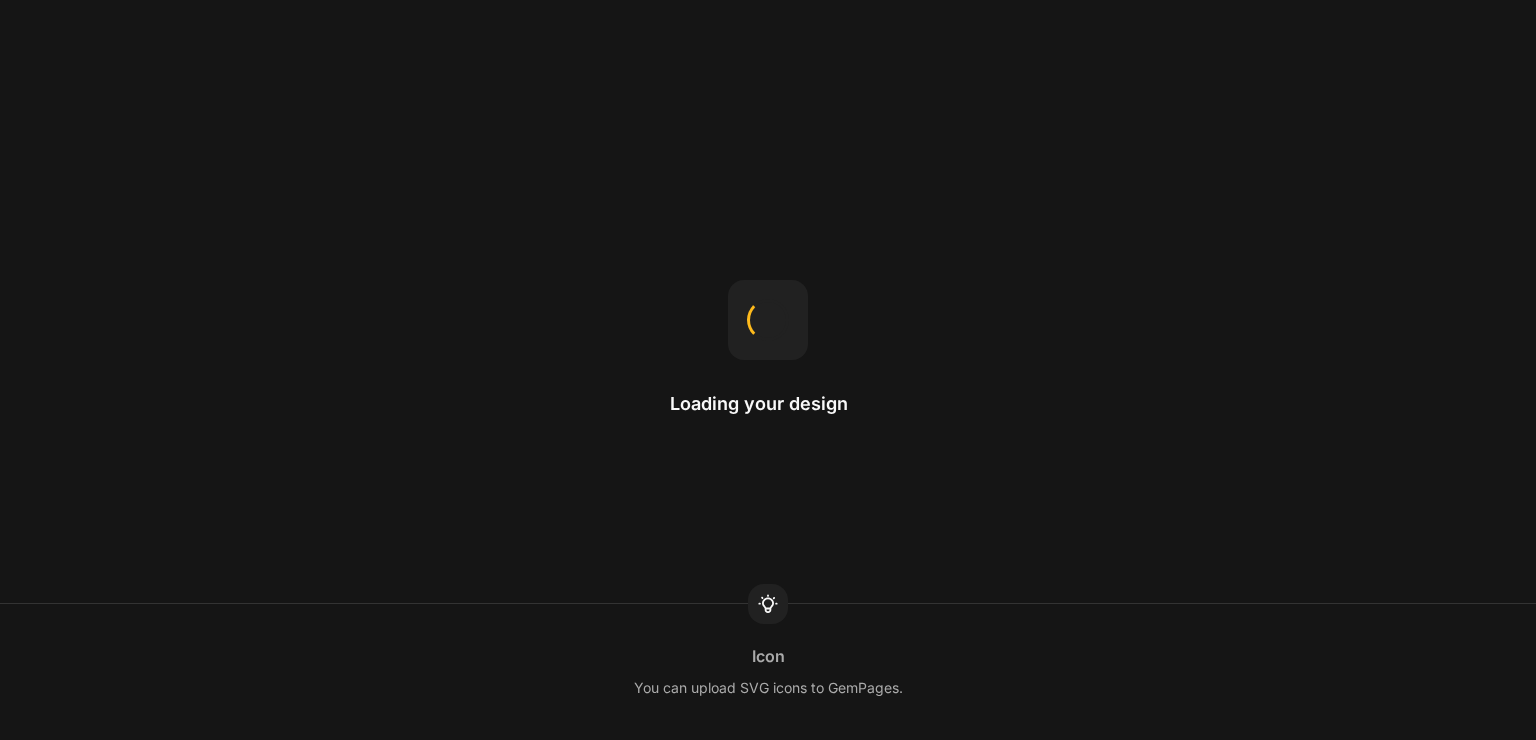 scroll, scrollTop: 0, scrollLeft: 0, axis: both 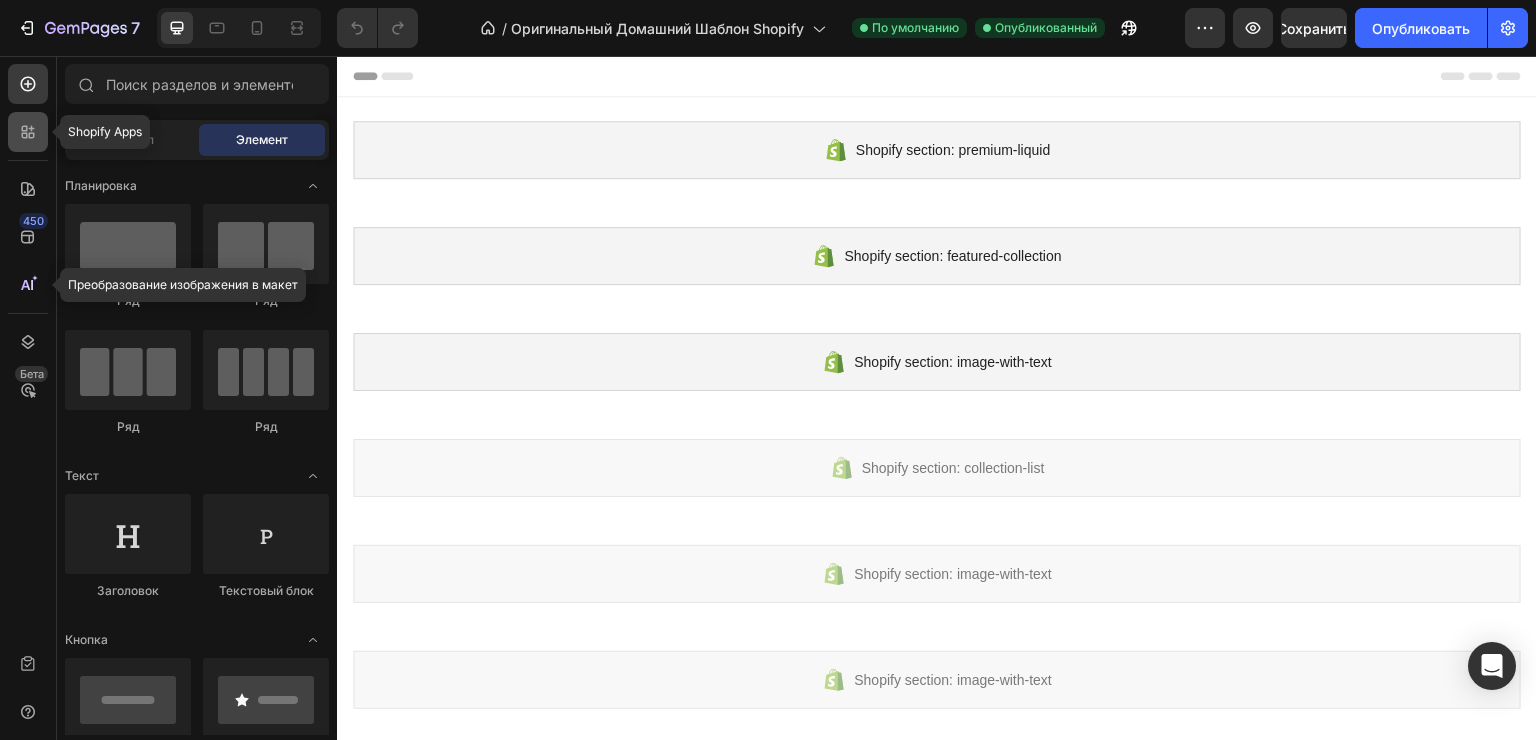 click 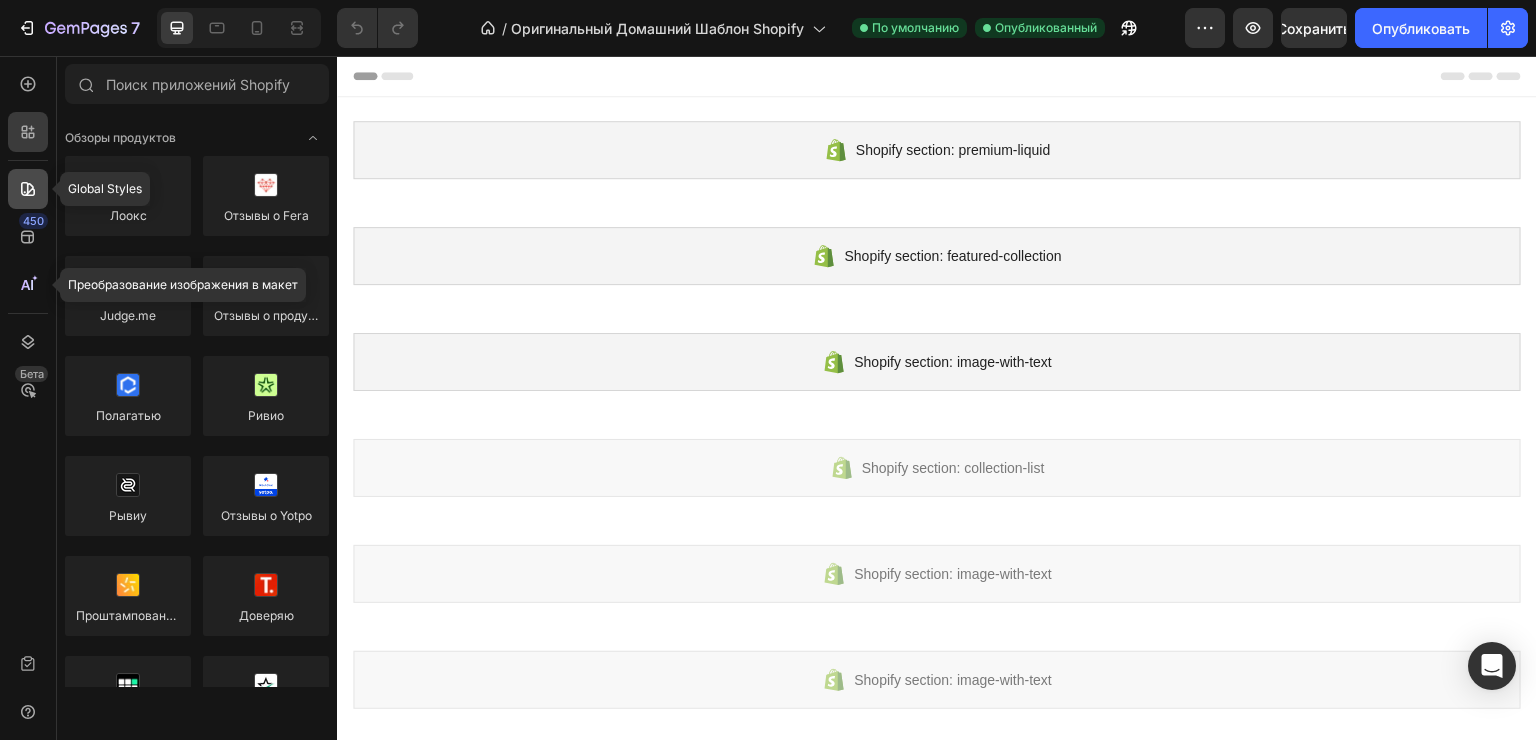 click 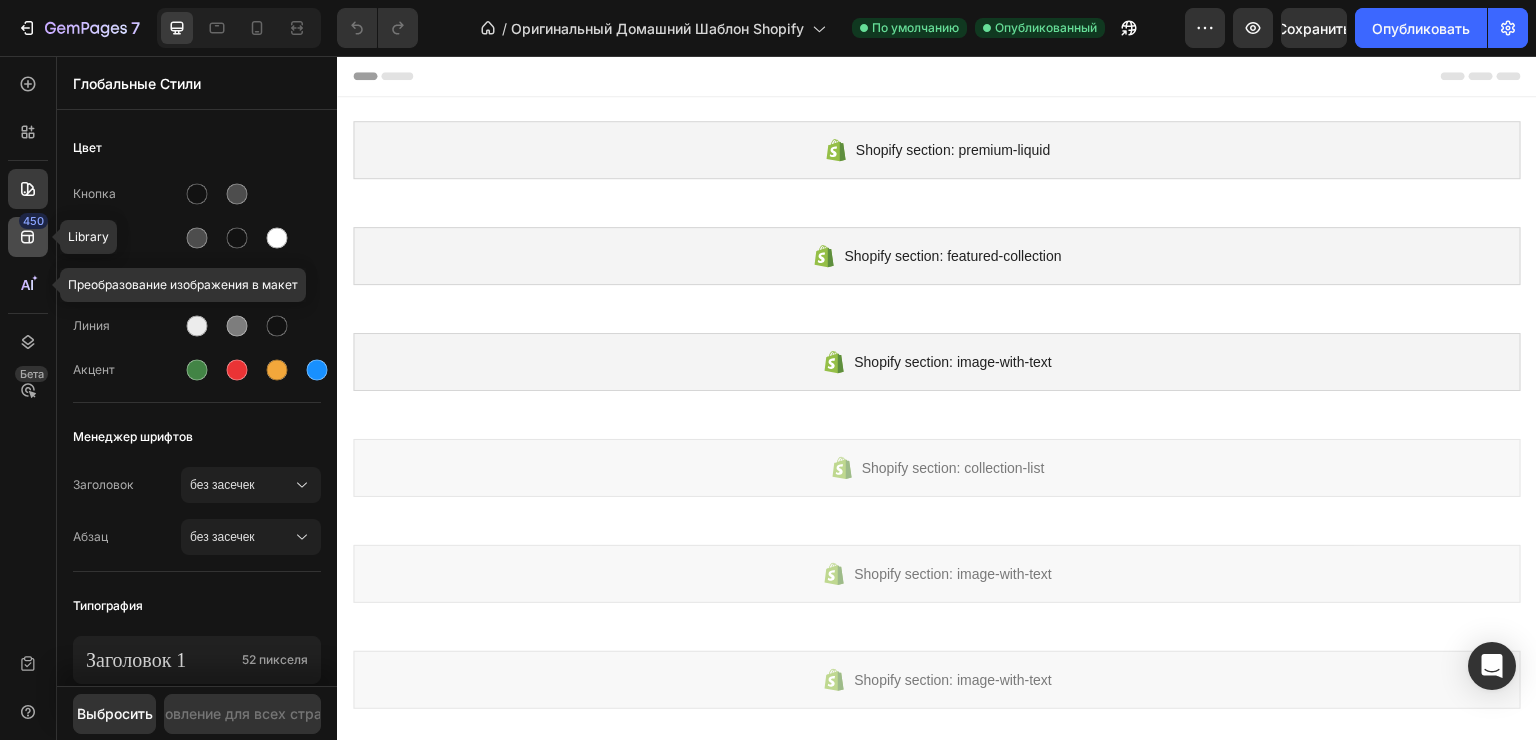 click 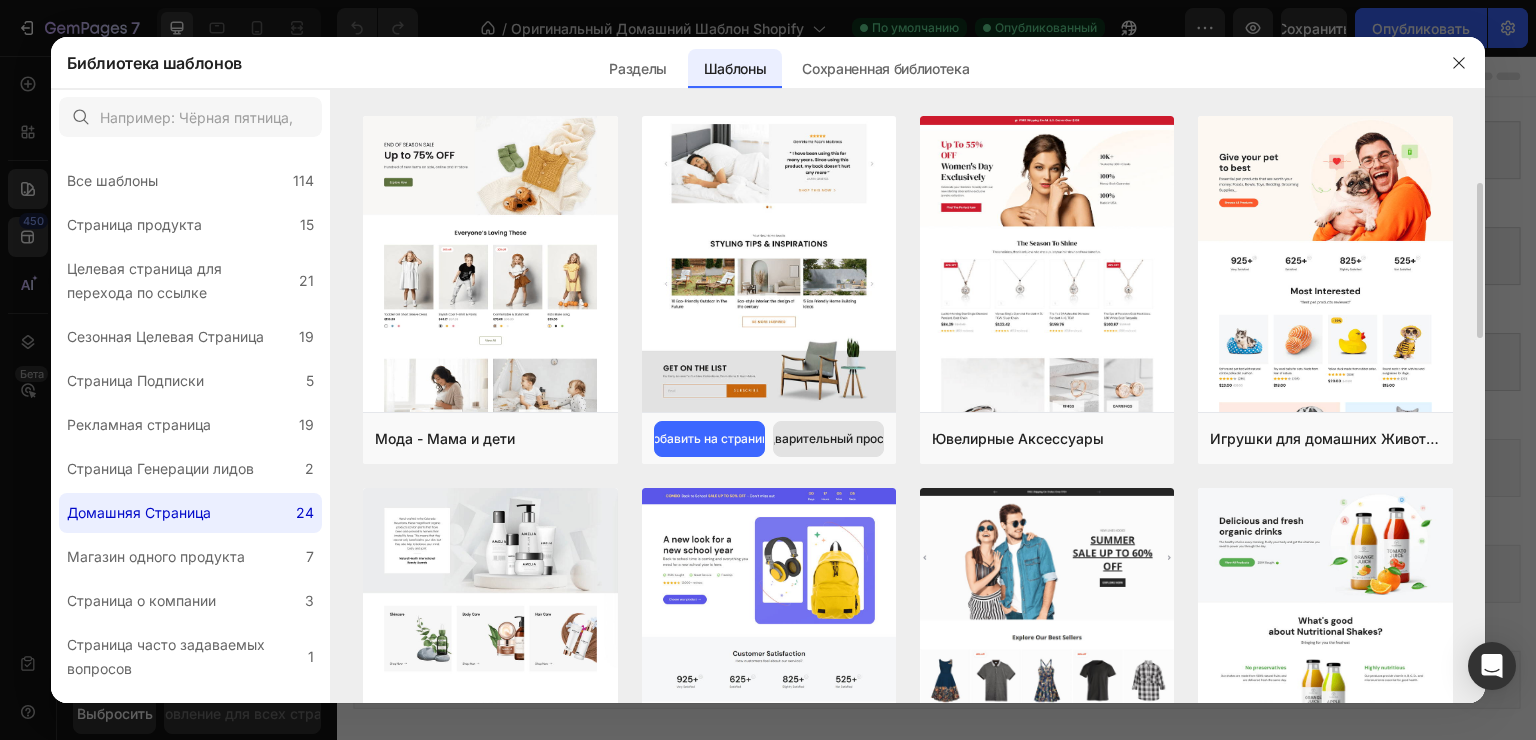 scroll, scrollTop: 642, scrollLeft: 0, axis: vertical 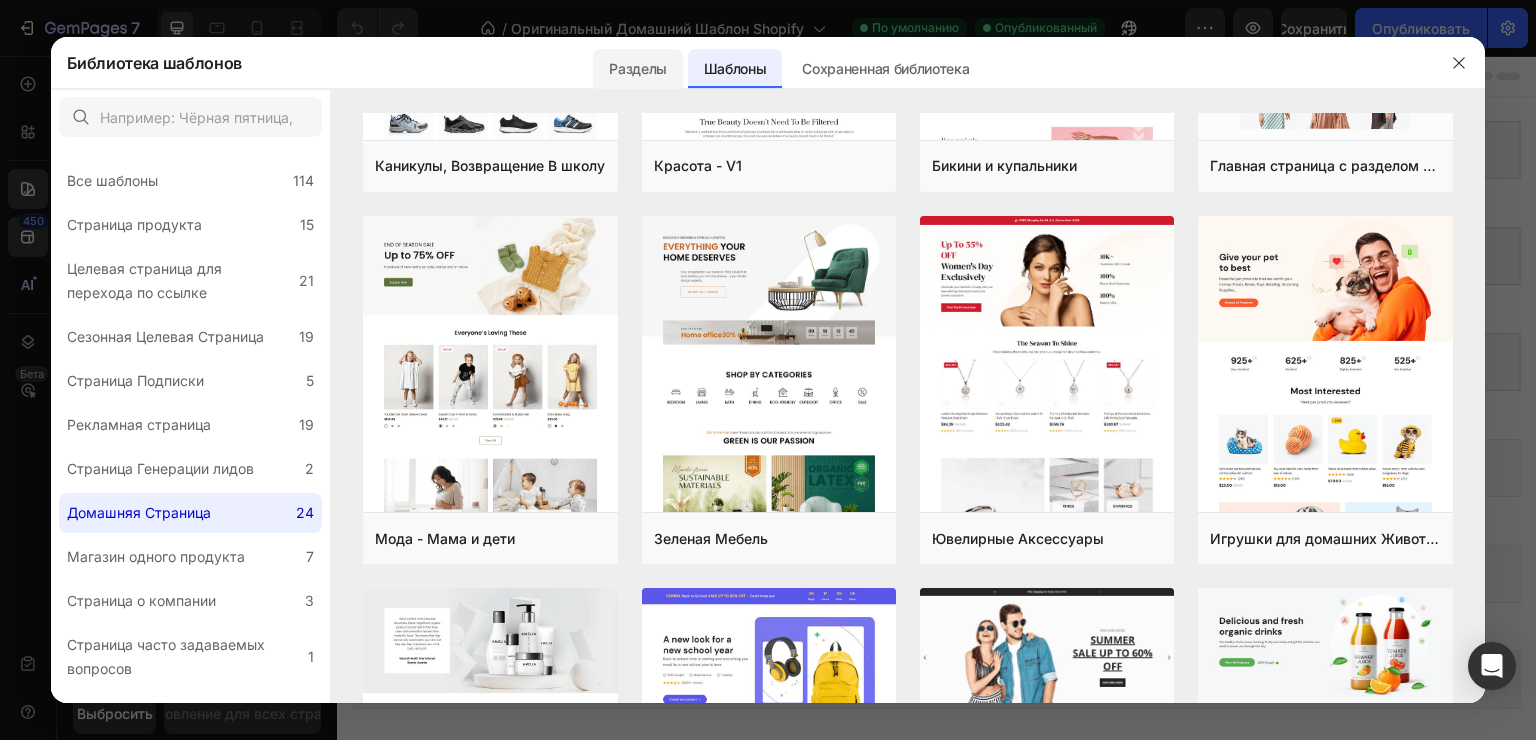 click on "Разделы" at bounding box center [638, 69] 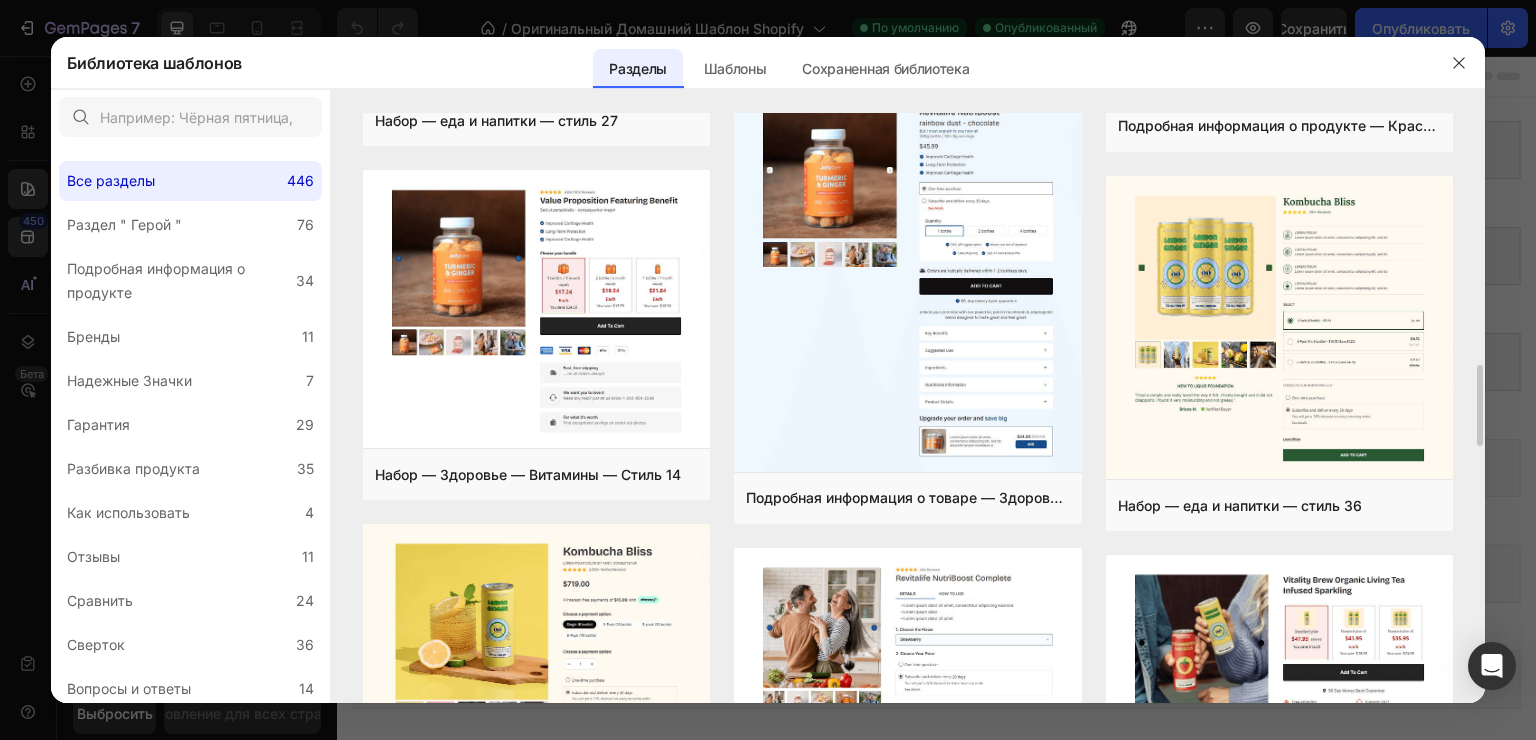 scroll, scrollTop: 1276, scrollLeft: 0, axis: vertical 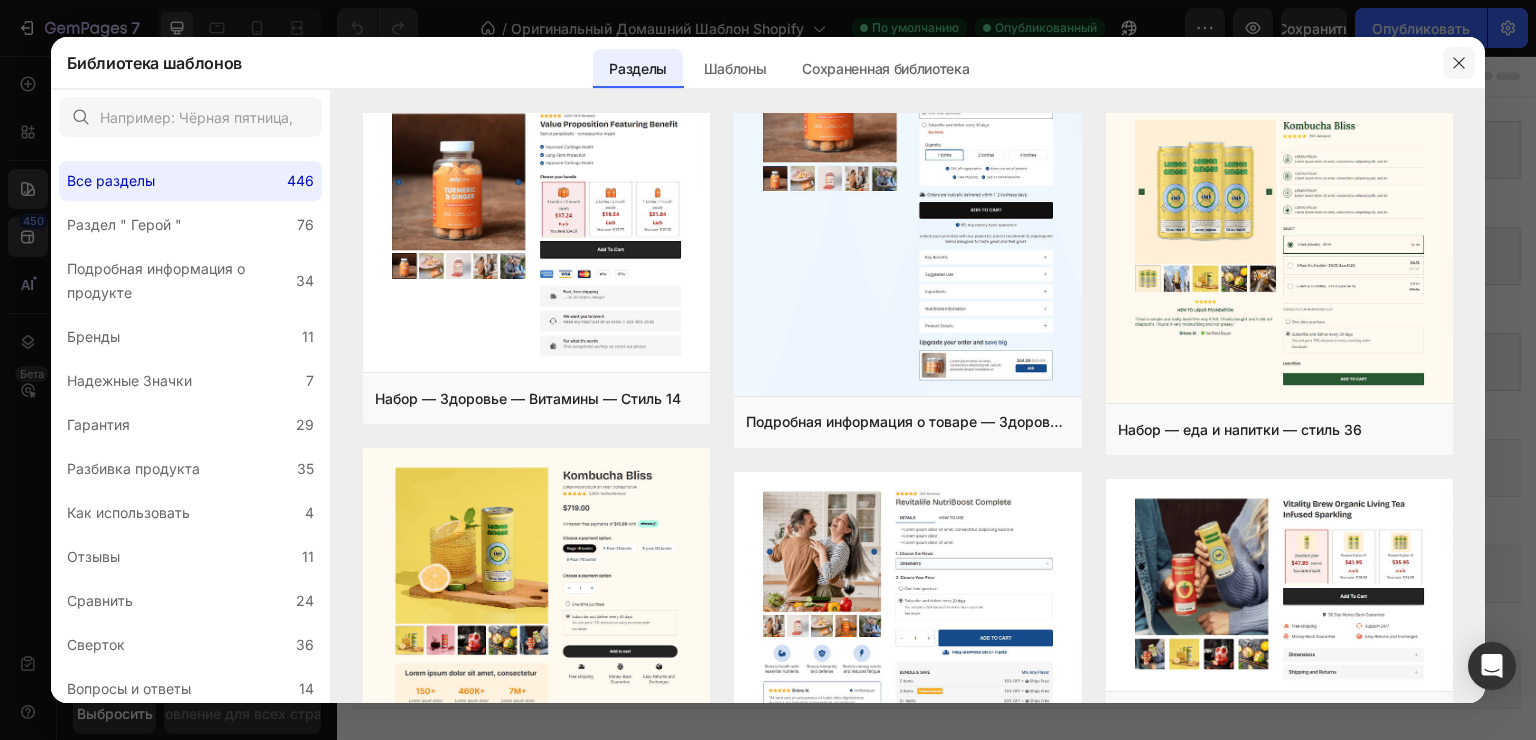click 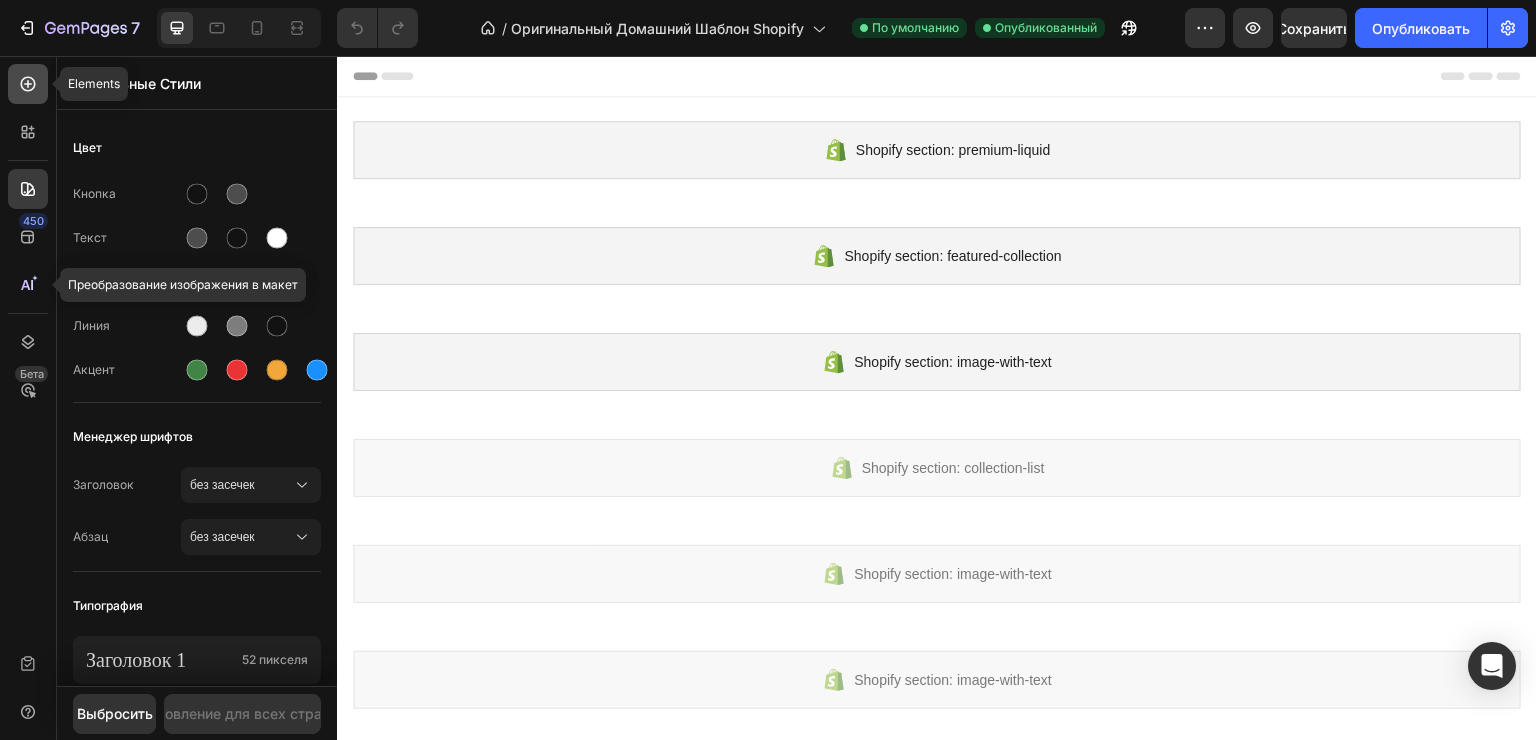 click 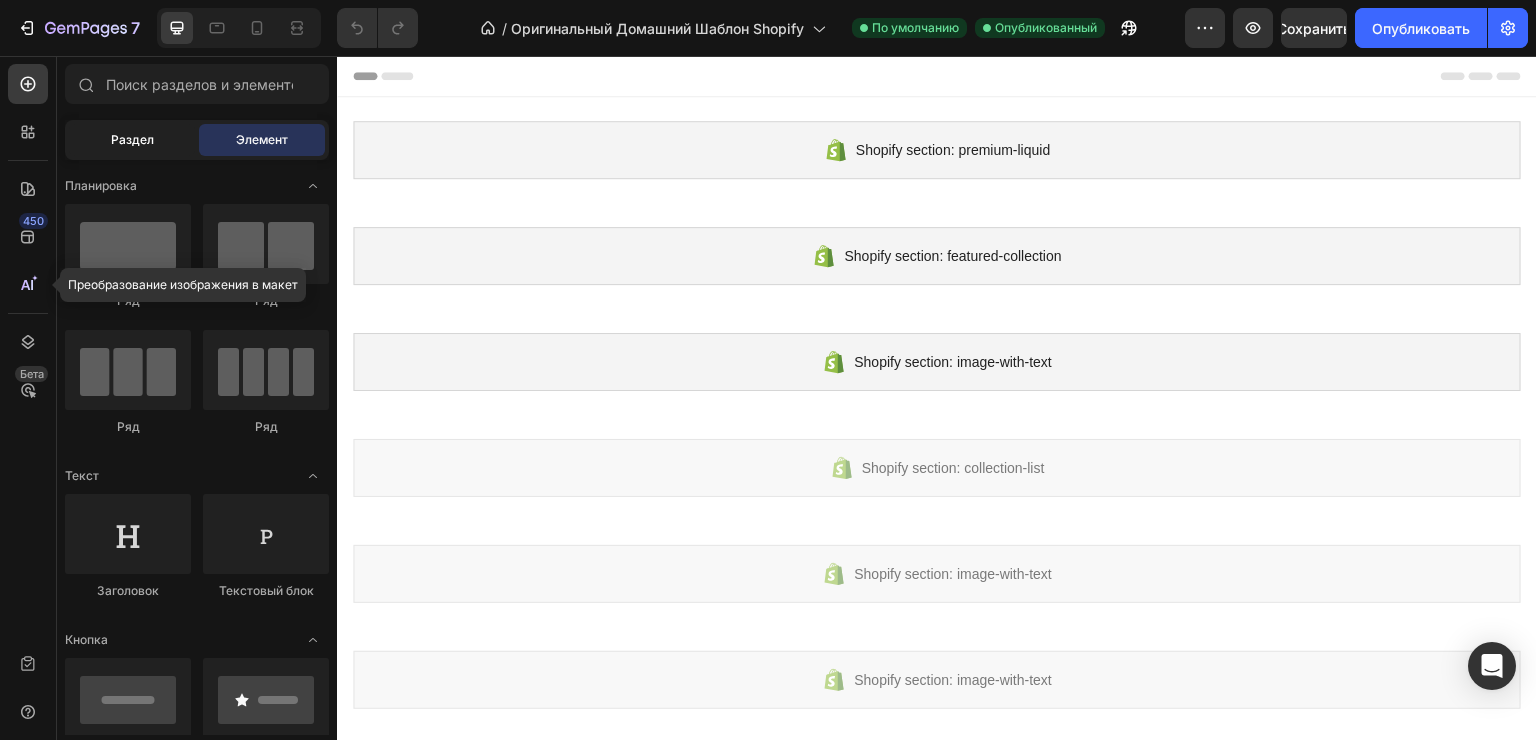click on "Раздел" 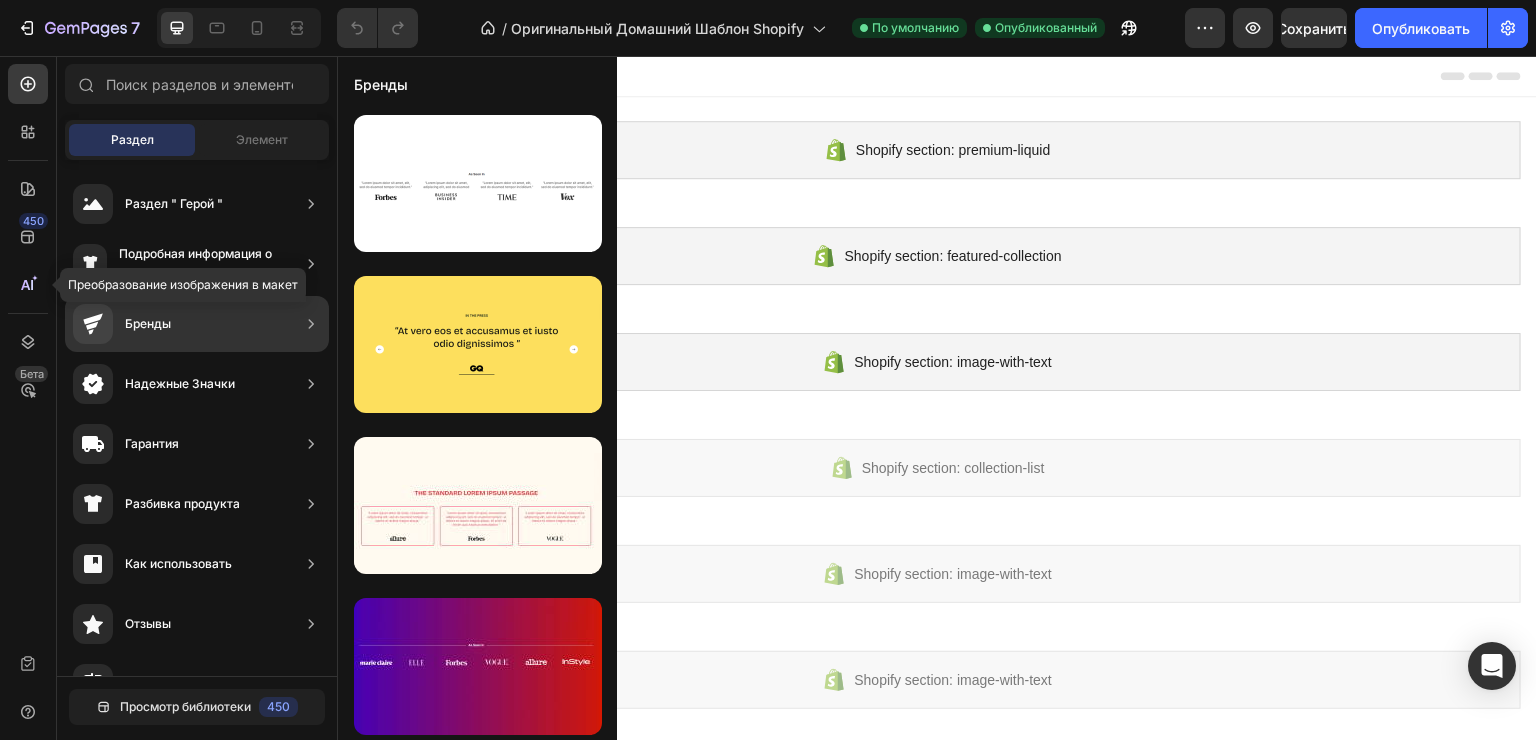 click on "Бренды" 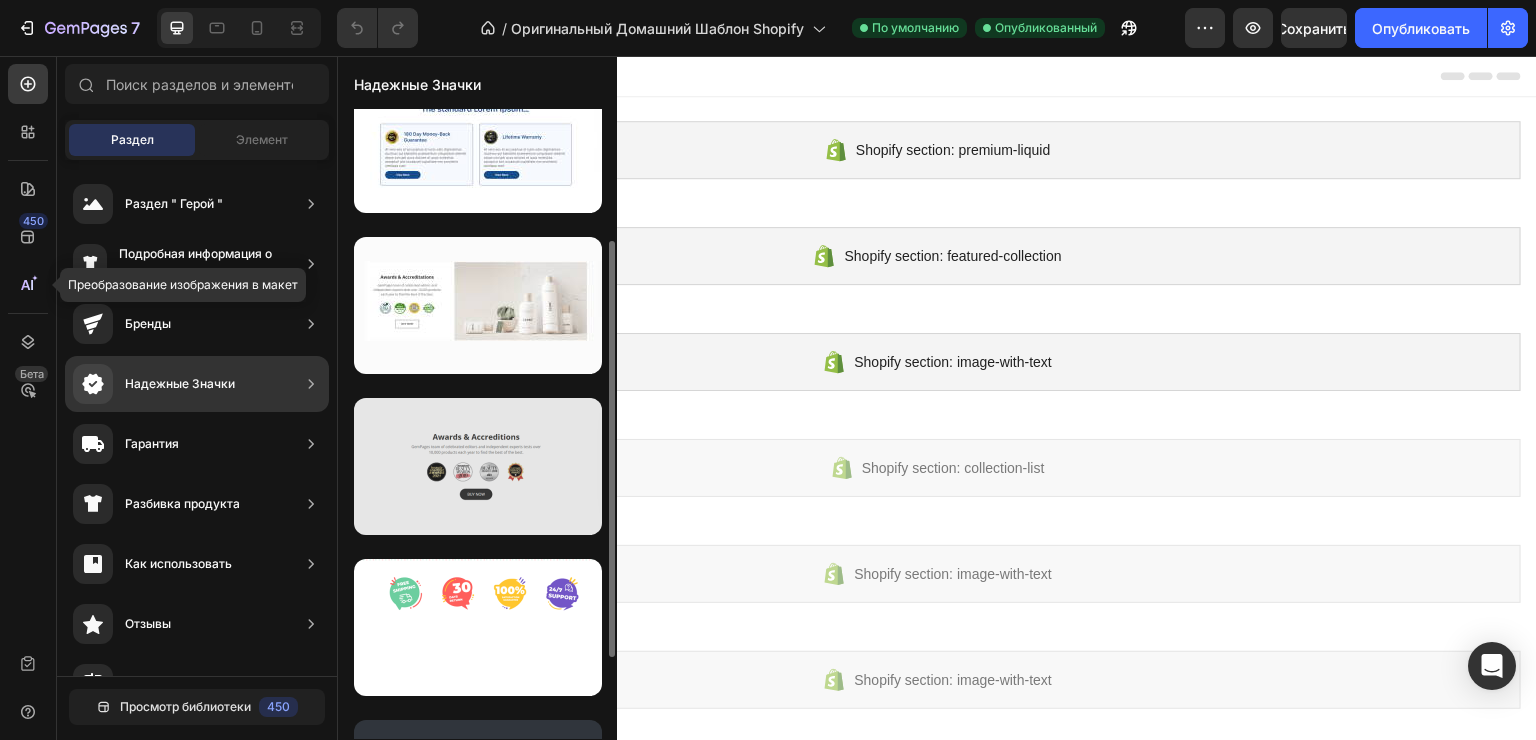 scroll, scrollTop: 324, scrollLeft: 0, axis: vertical 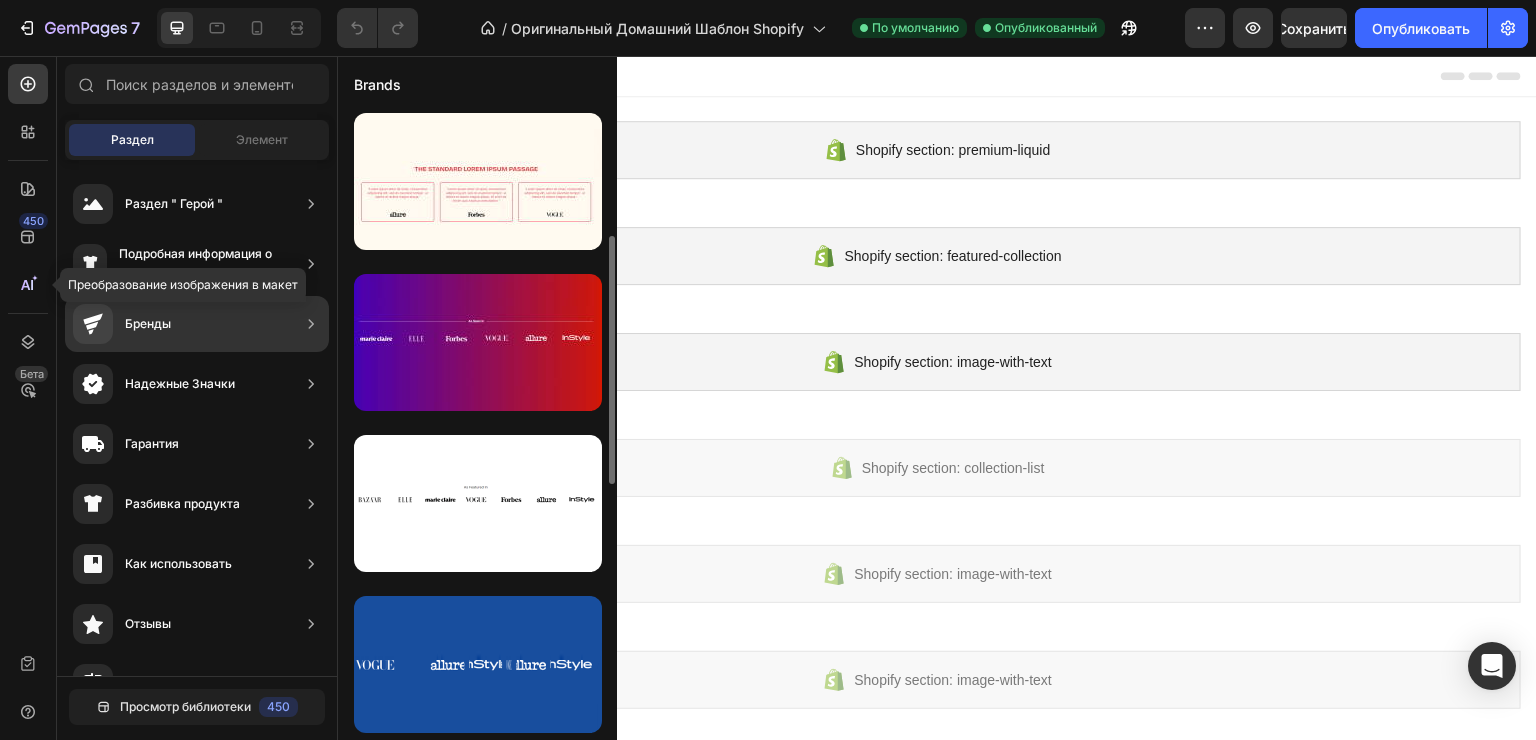 click on "Бренды" 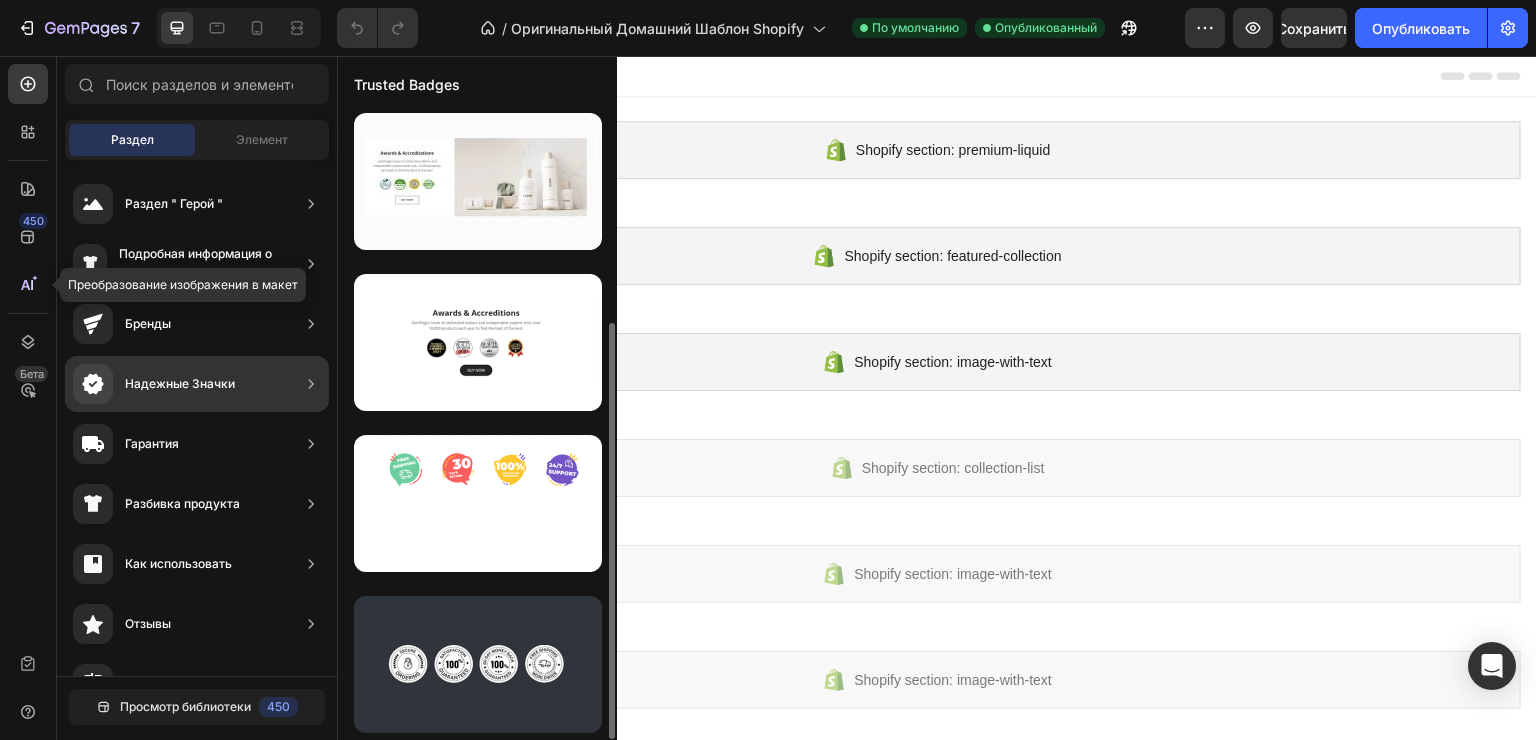 click on "7   /  Оригинальный Домашний Шаблон Shopify По умолчанию Опубликованный Preview  Сохранить   Опубликовать  450 Преобразование изображения в макет Бета Sections(18) Elements(83) Раздел Элемент Раздел " Герой " Подробная информация о продукте Бренды Надежные Значки Гарантия Разбивка продукта Как использовать Отзывы Сравнить Сверток Вопросы и ответы Социальное доказательство История бренда Список продуктов Коллекция Список Блогов Контакты Липкий Добавить в корзину Пользовательский Нижний колонтитул Просмотр библиотеки 450 Планировка
Ряд" at bounding box center (768, 0) 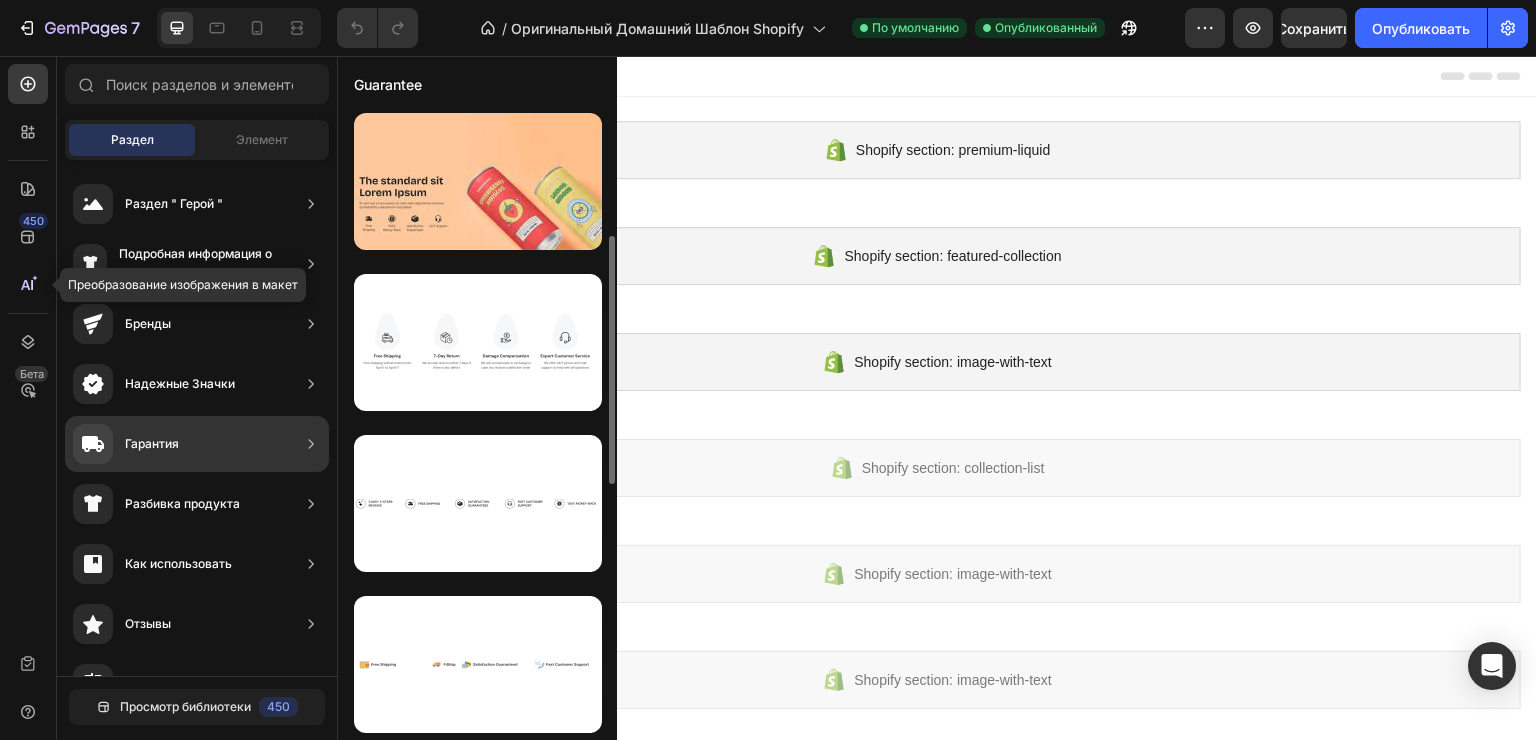 scroll, scrollTop: 162, scrollLeft: 0, axis: vertical 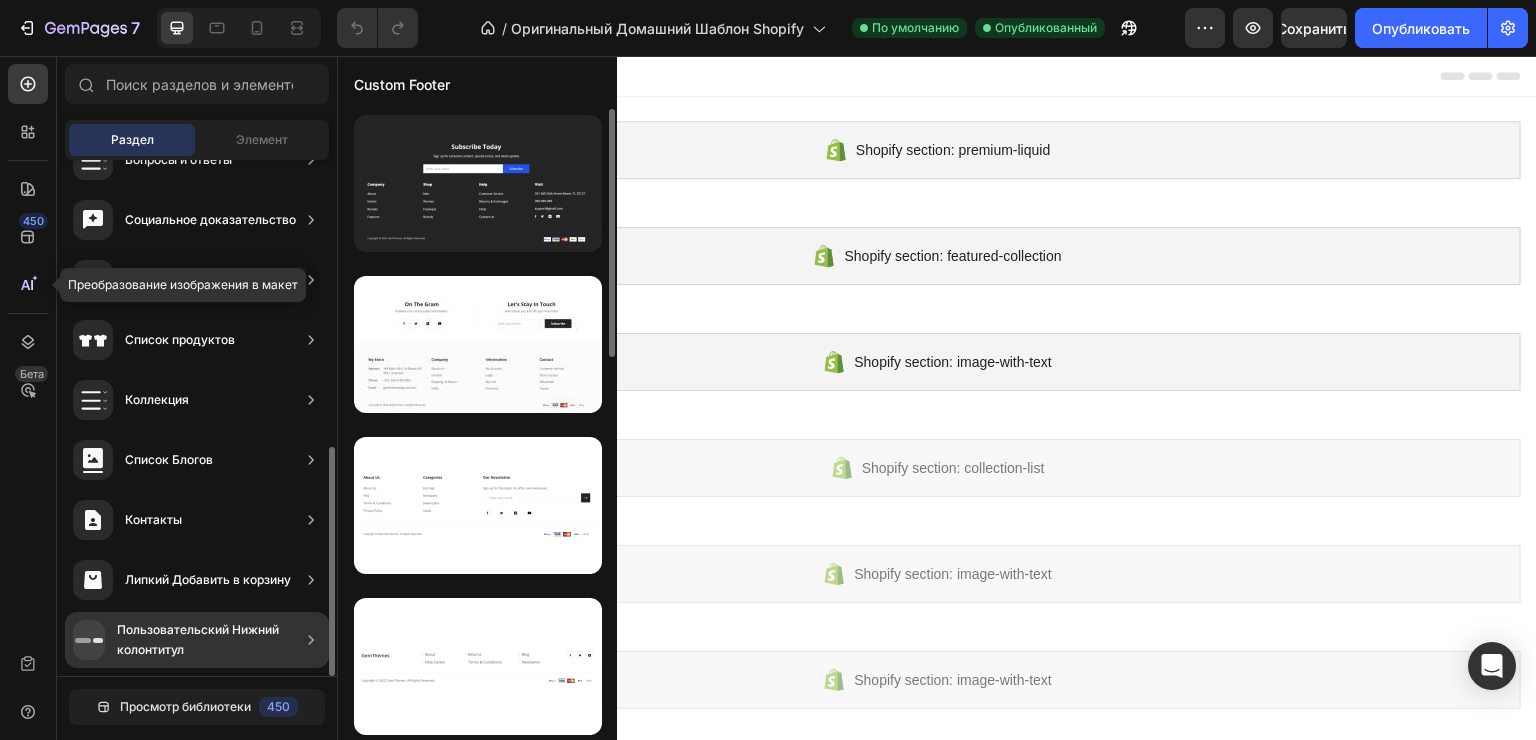 click on "Липкий Добавить в корзину" at bounding box center [208, 579] 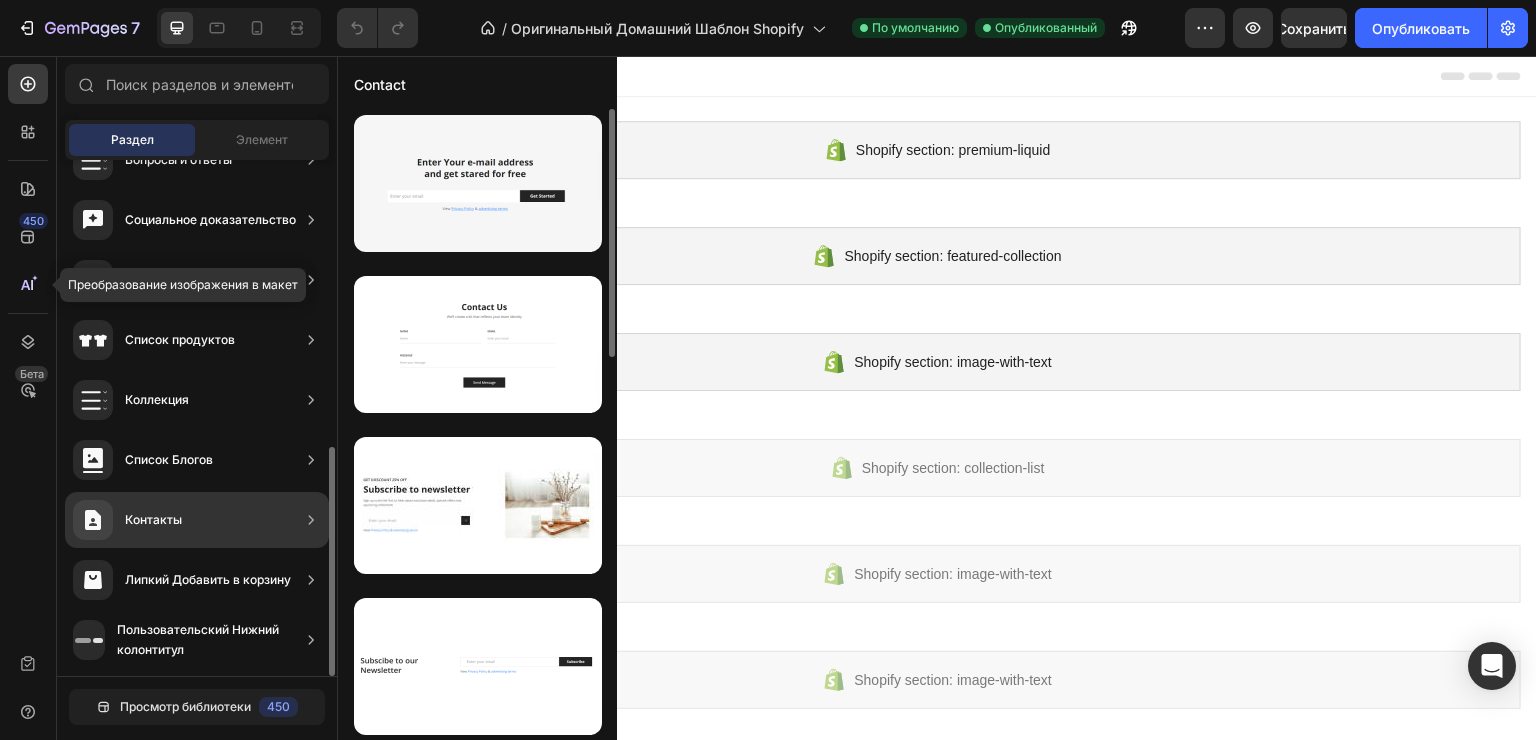 click on "Контакты" 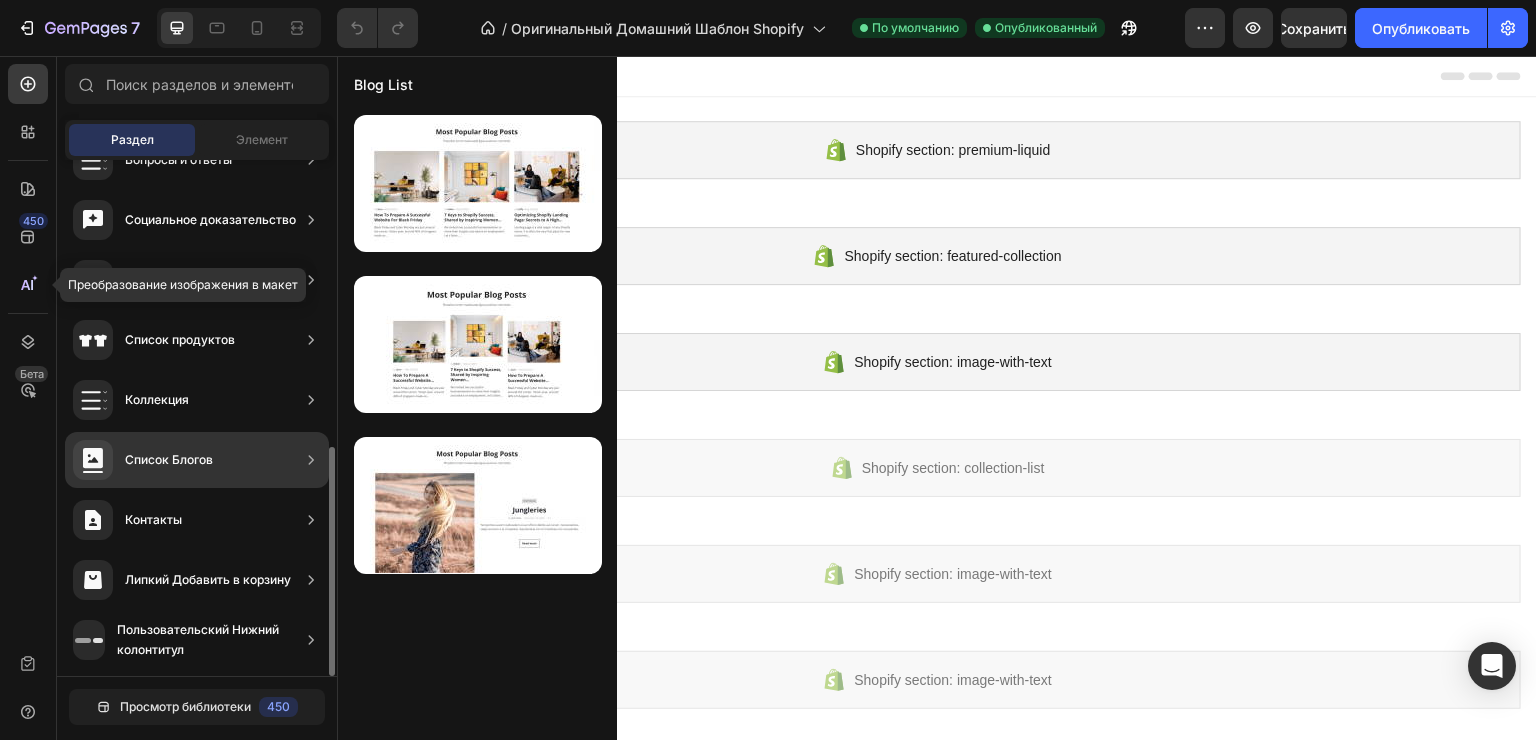 click on "Список Блогов" 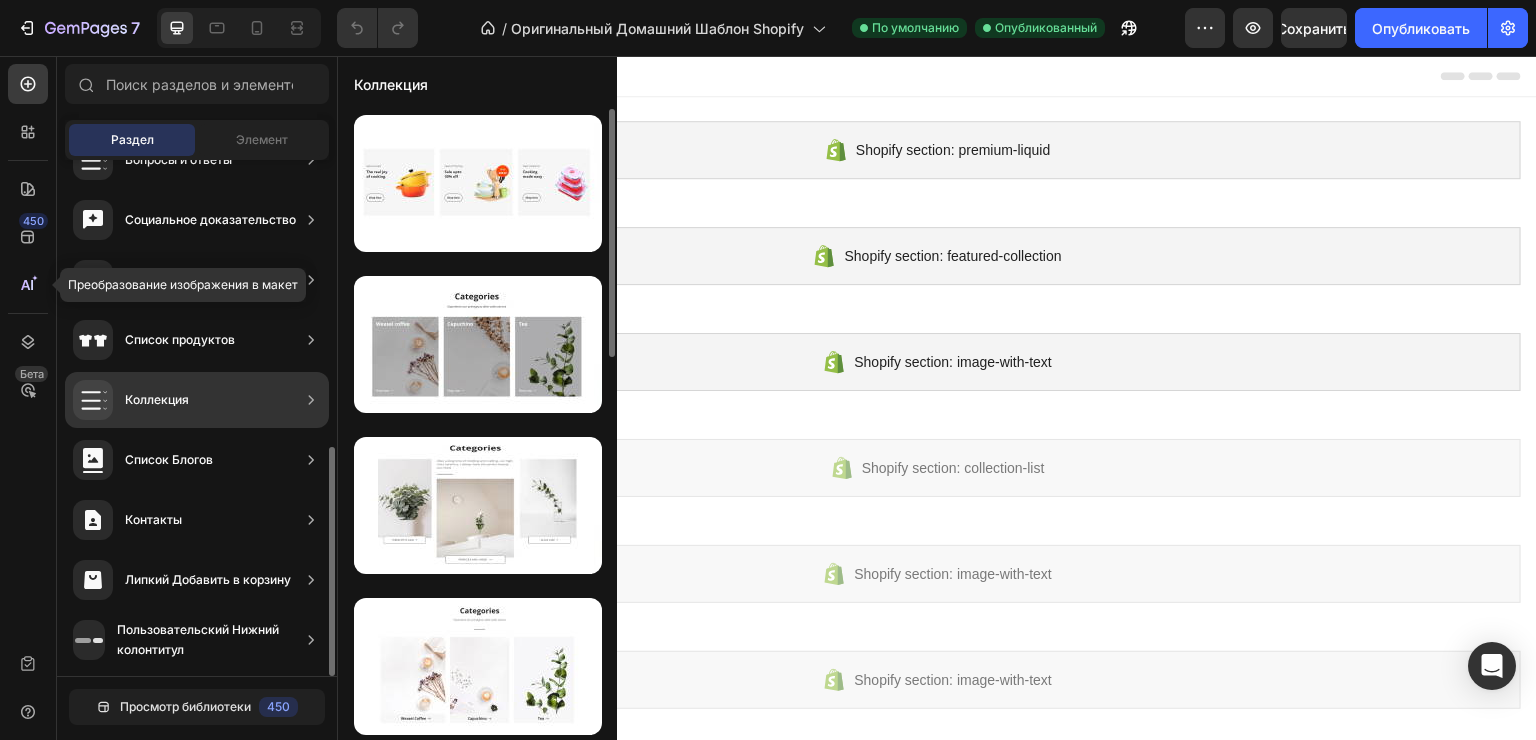 click on "Коллекция" at bounding box center (131, 400) 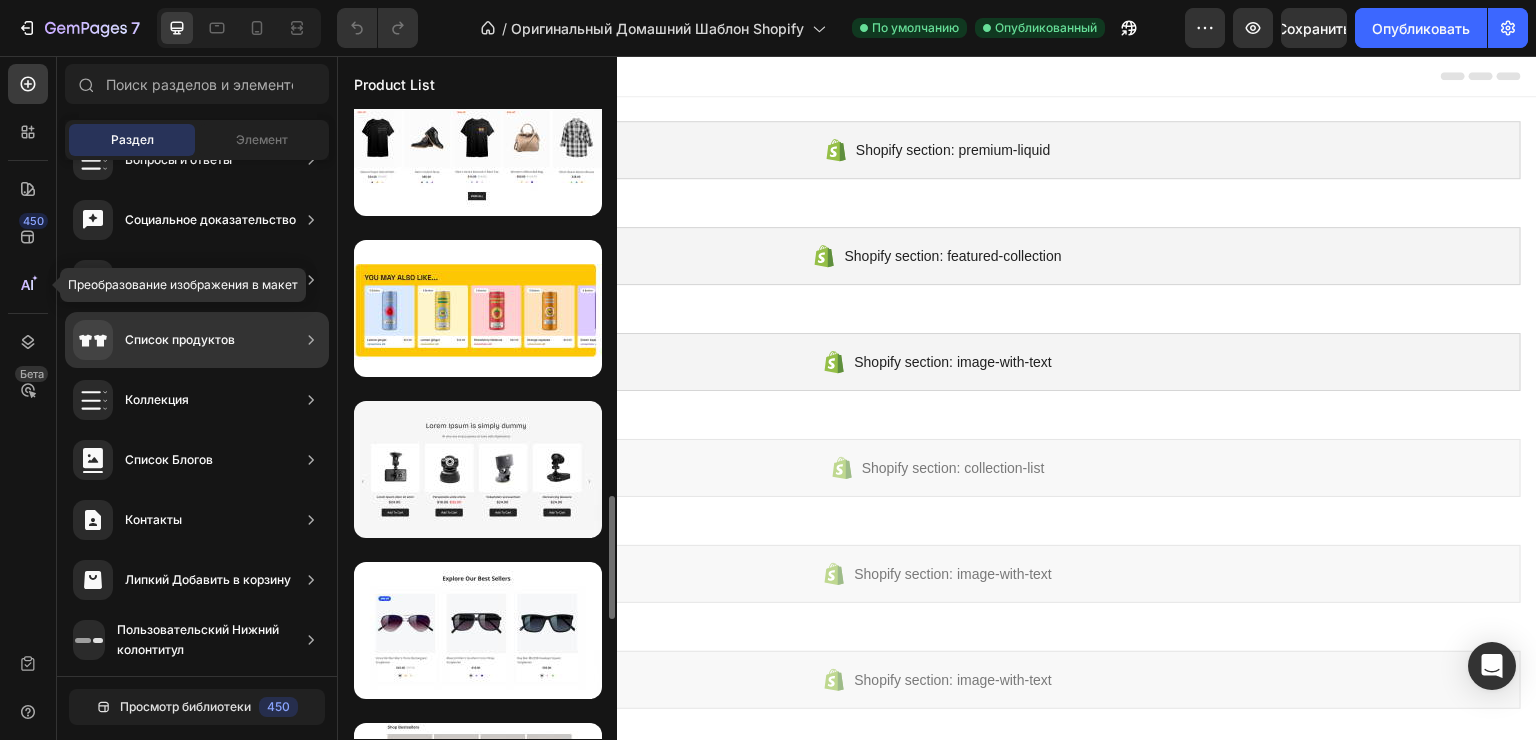 scroll, scrollTop: 0, scrollLeft: 0, axis: both 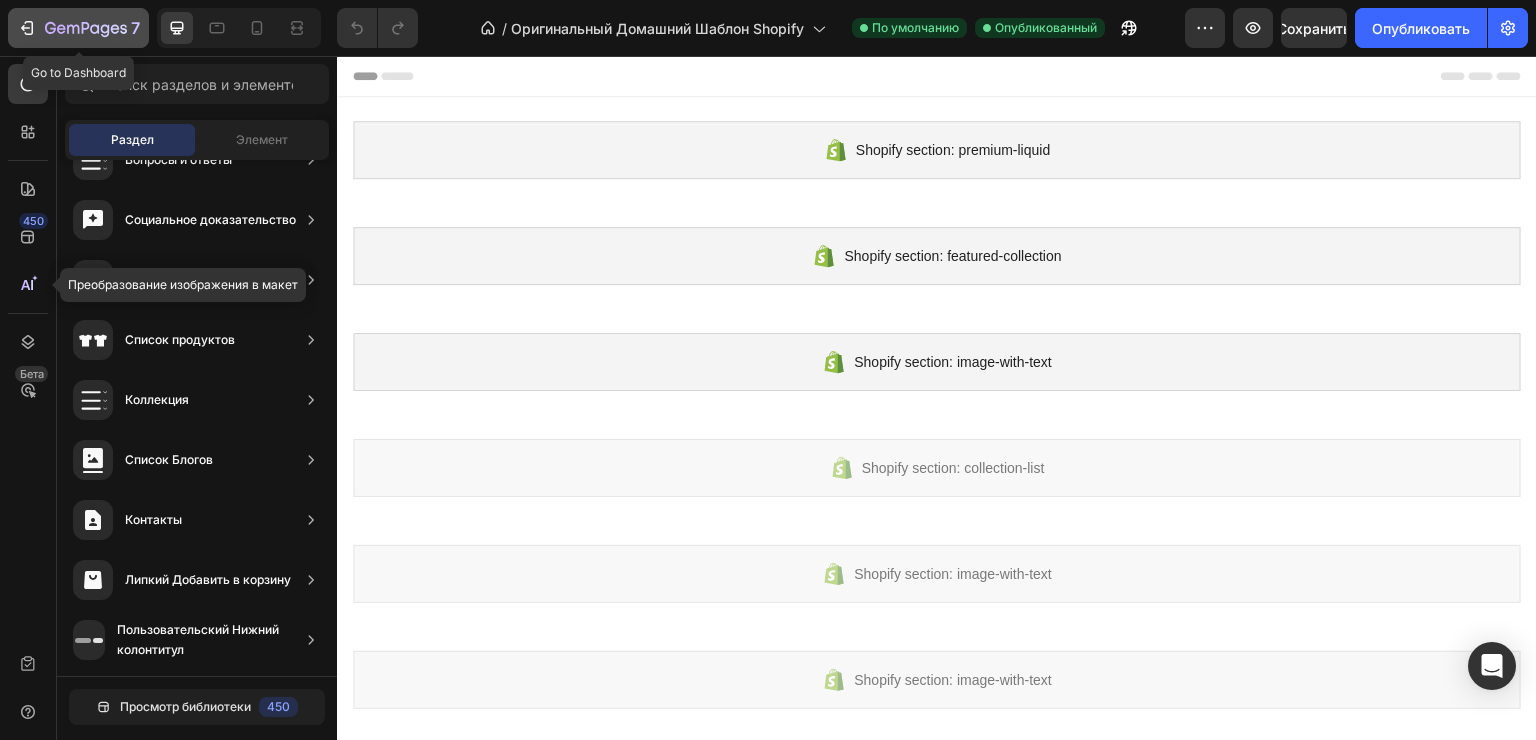 click on "7" at bounding box center [78, 28] 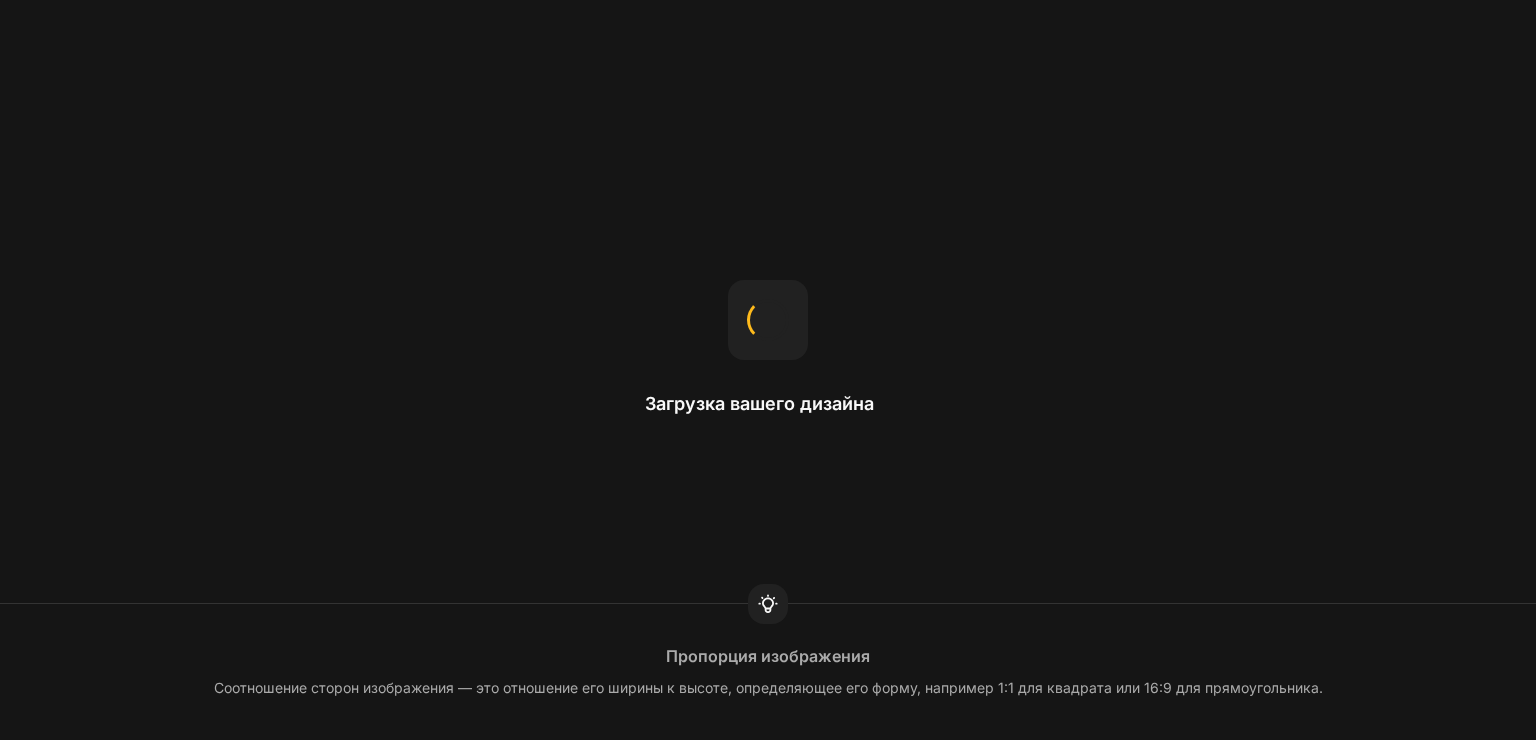 scroll, scrollTop: 0, scrollLeft: 0, axis: both 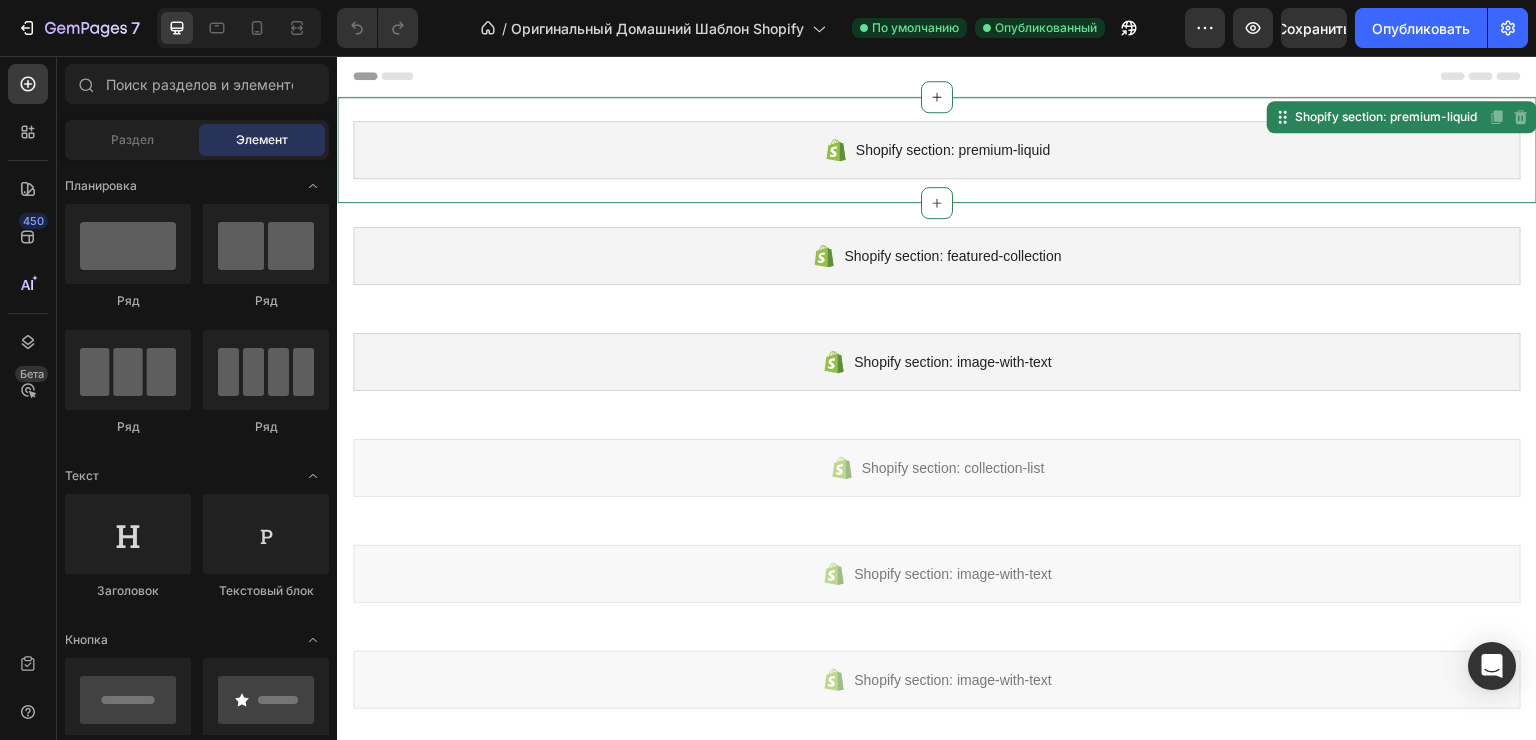 click on "Shopify section: premium-liquid" at bounding box center [953, 150] 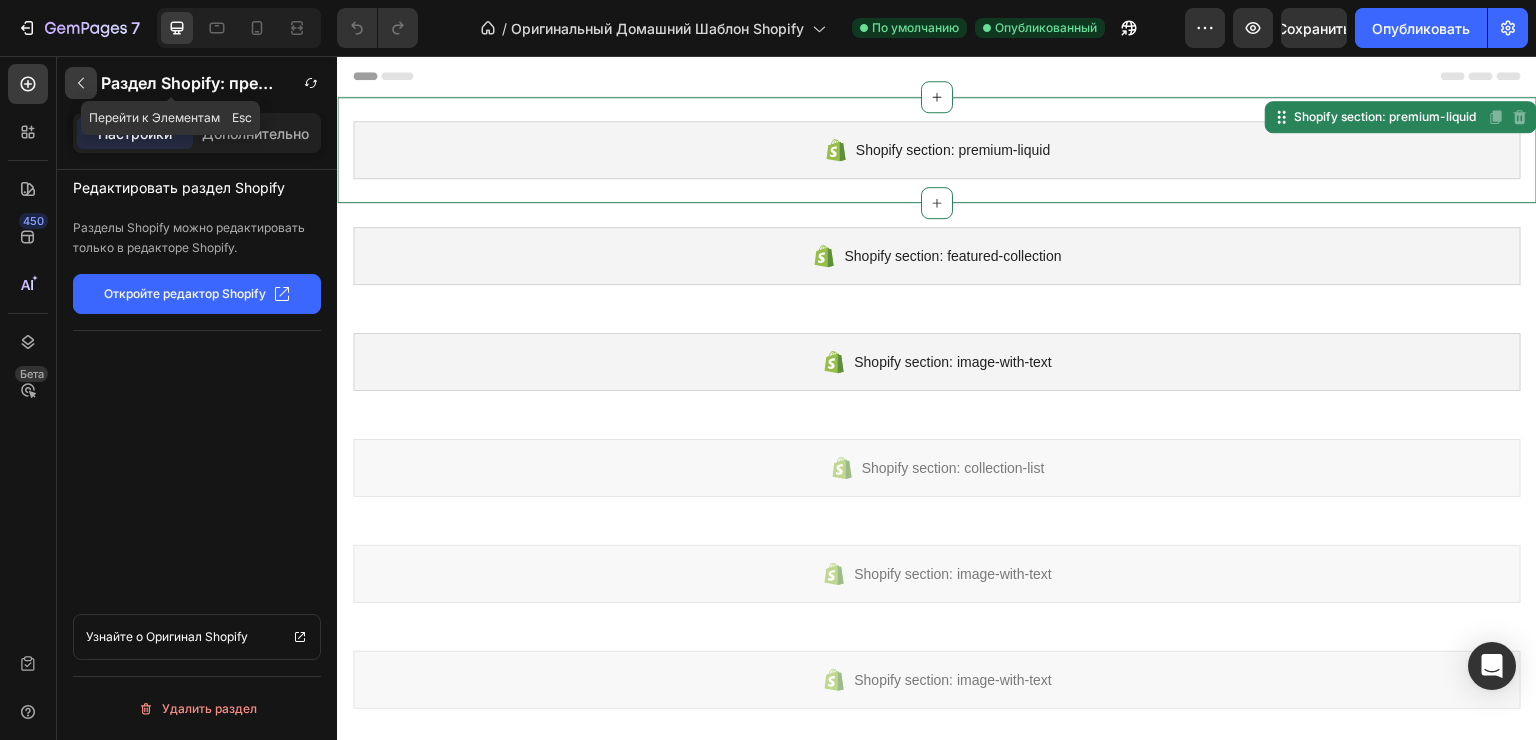 click at bounding box center [81, 83] 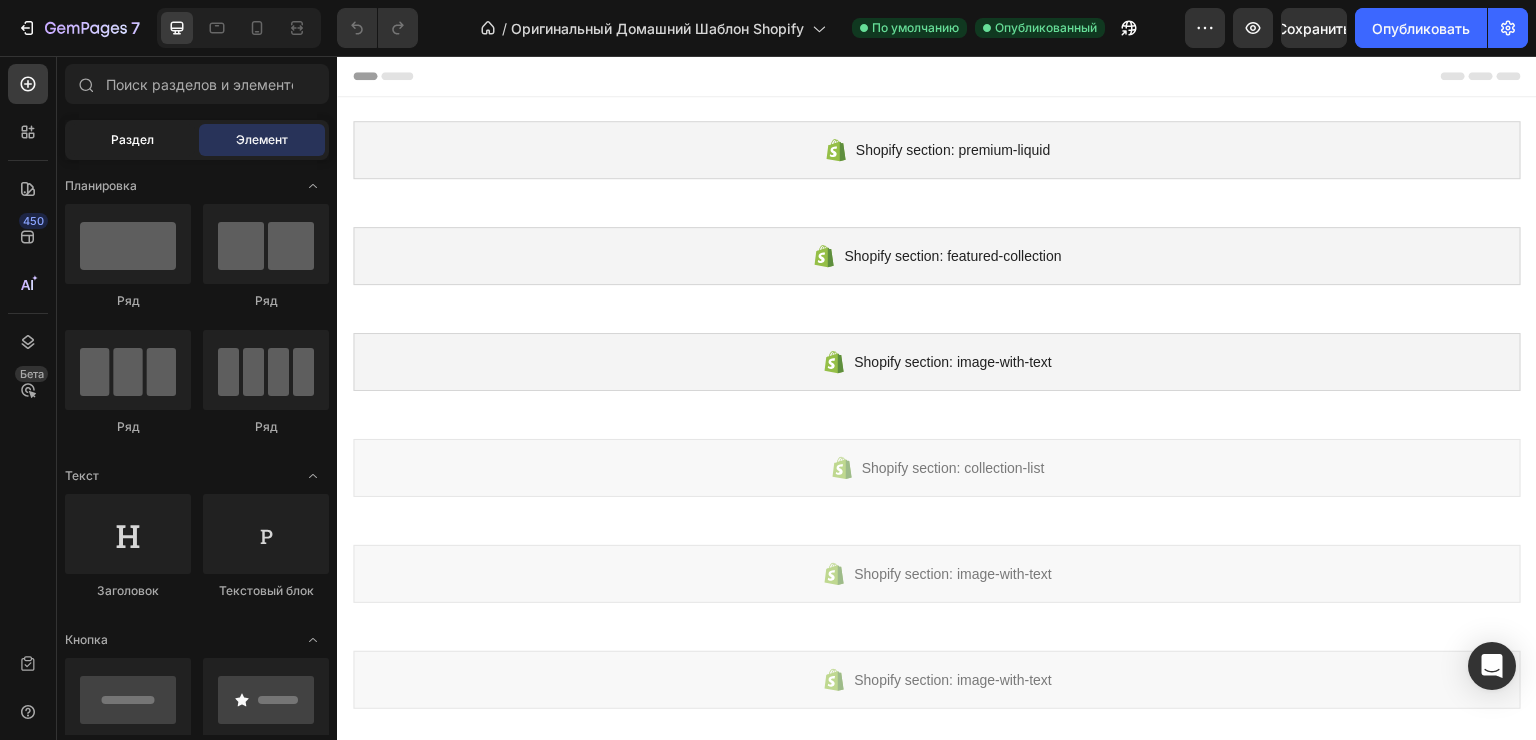 click on "Раздел" at bounding box center [132, 139] 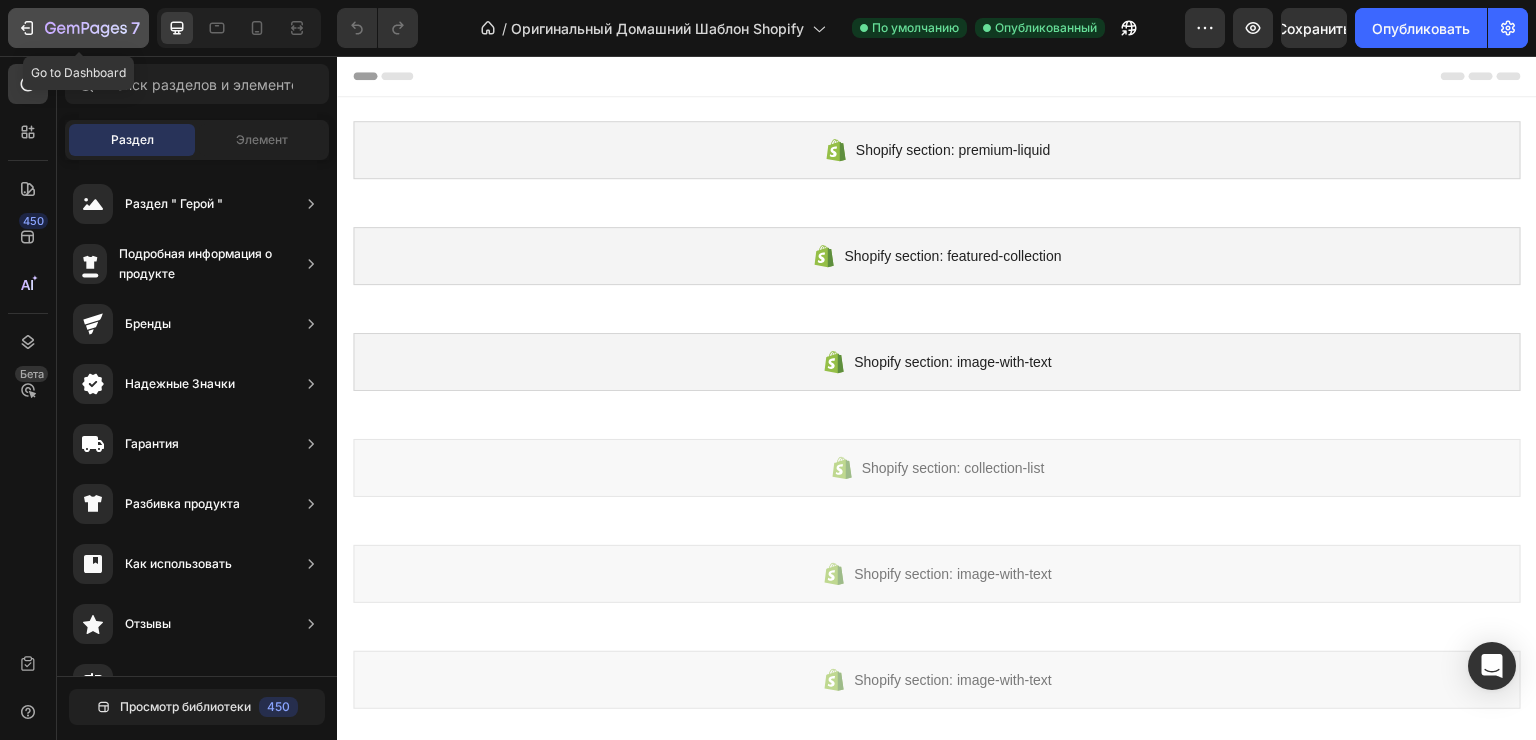 click on "7" at bounding box center [78, 28] 